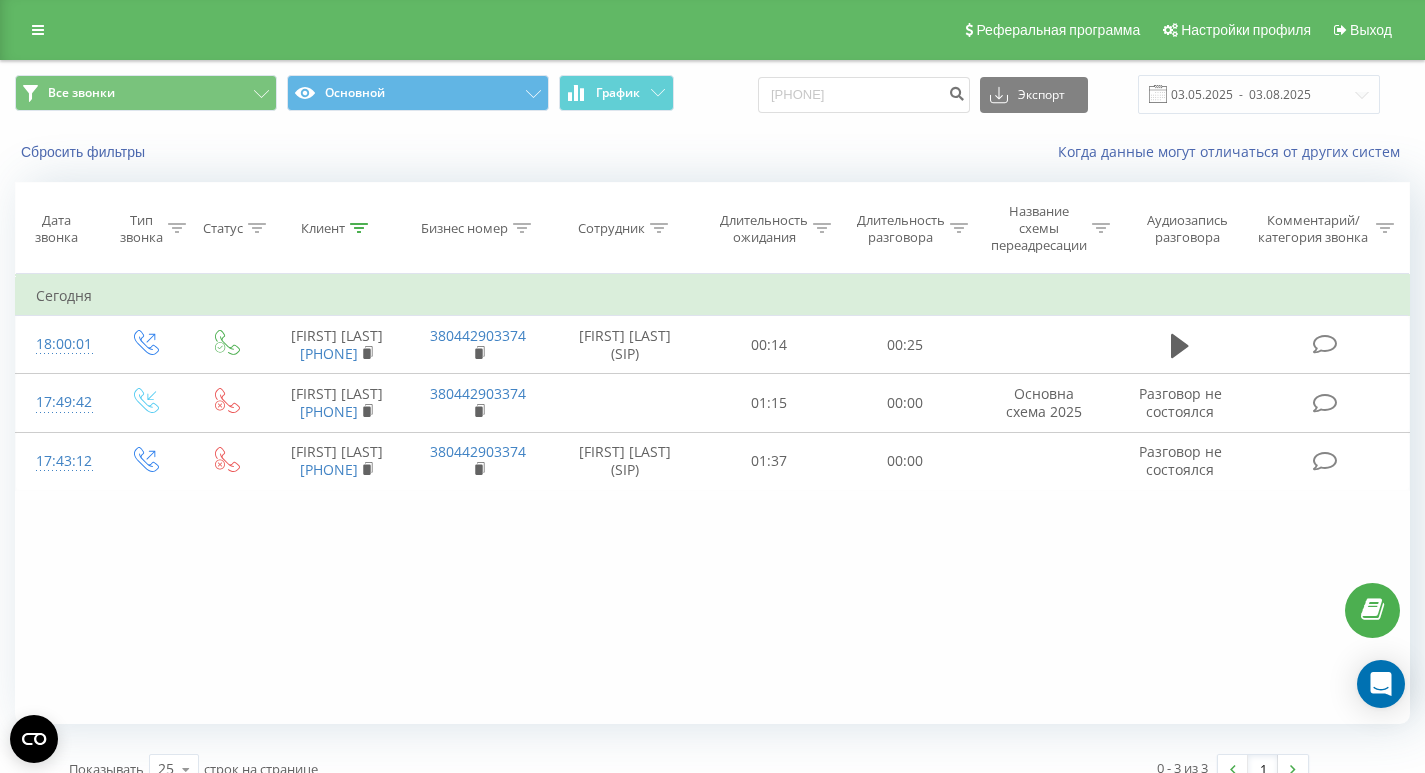 scroll, scrollTop: 0, scrollLeft: 0, axis: both 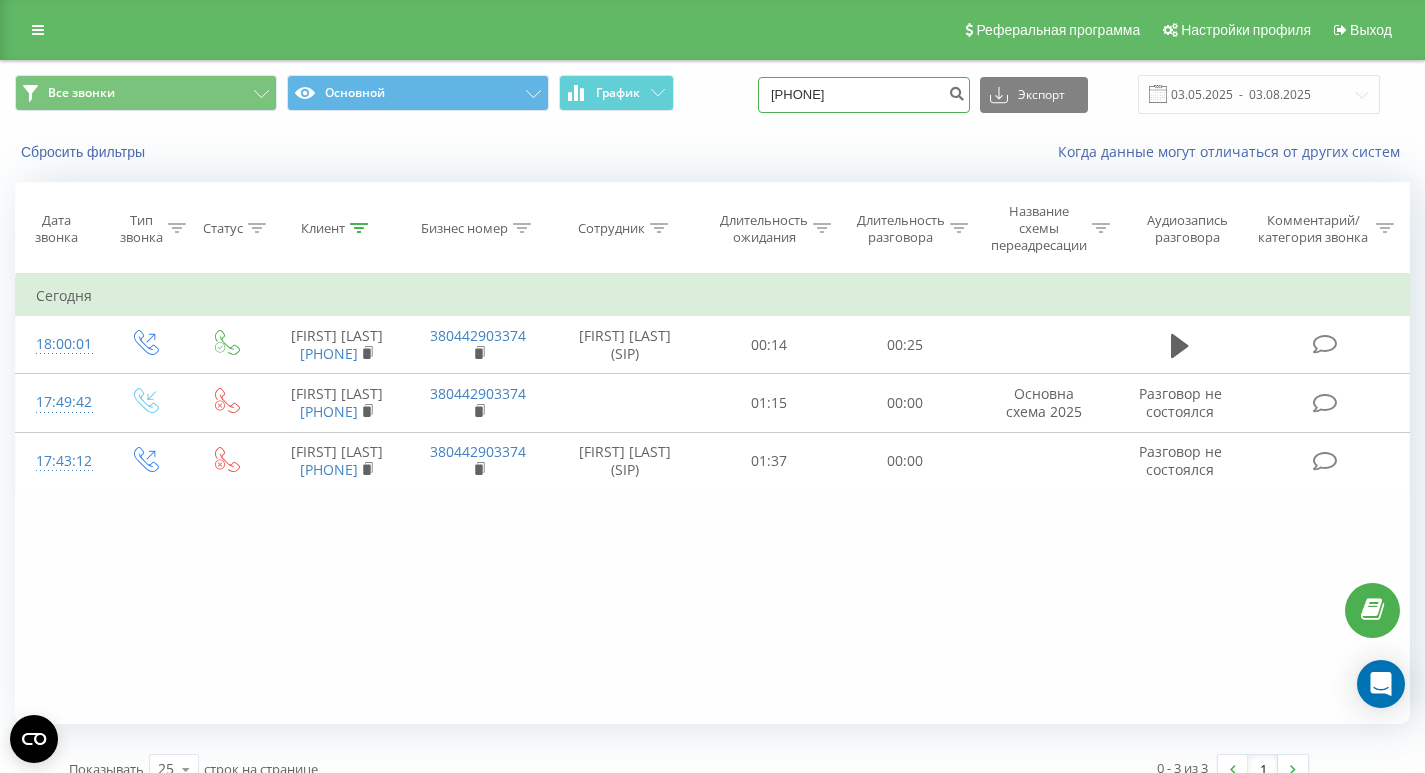 drag, startPoint x: 898, startPoint y: 100, endPoint x: 733, endPoint y: 100, distance: 165 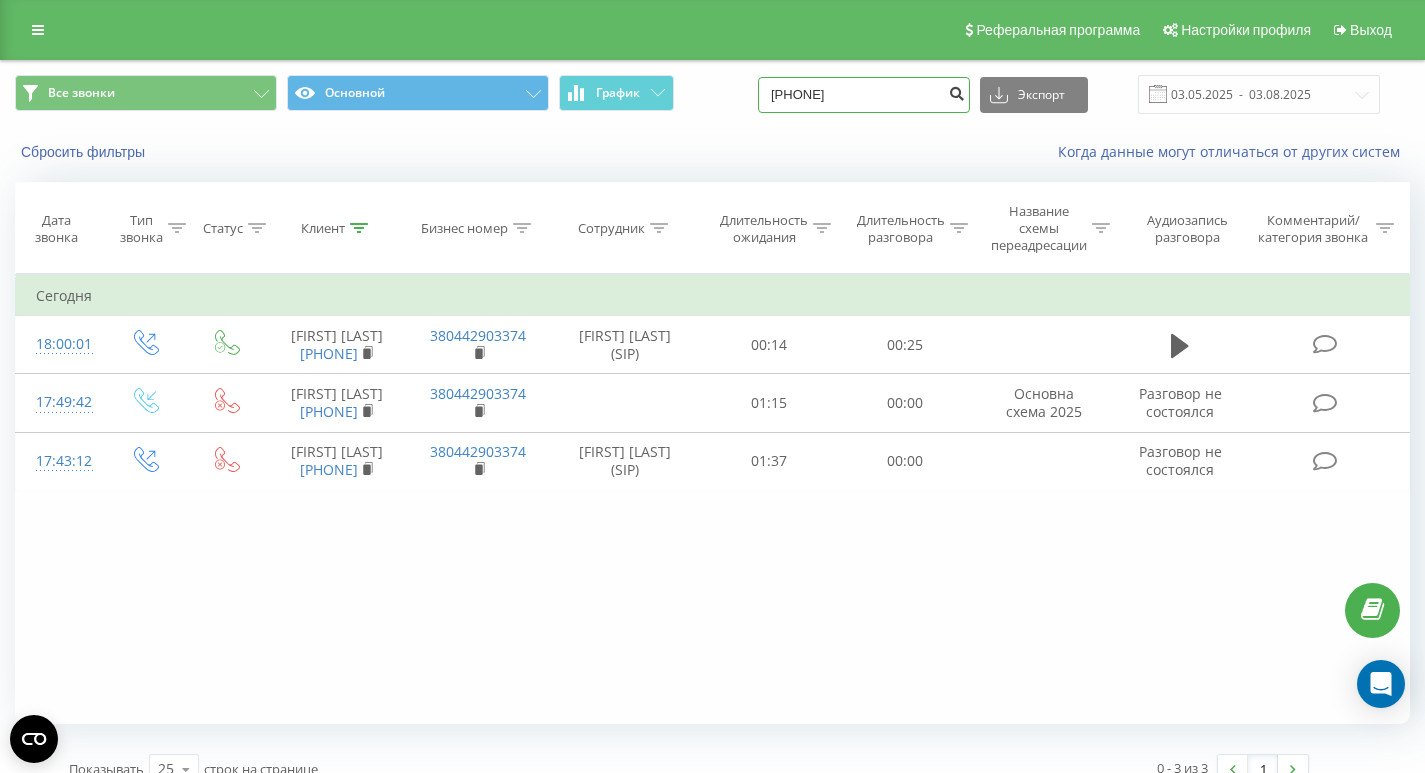 type on "380662704395" 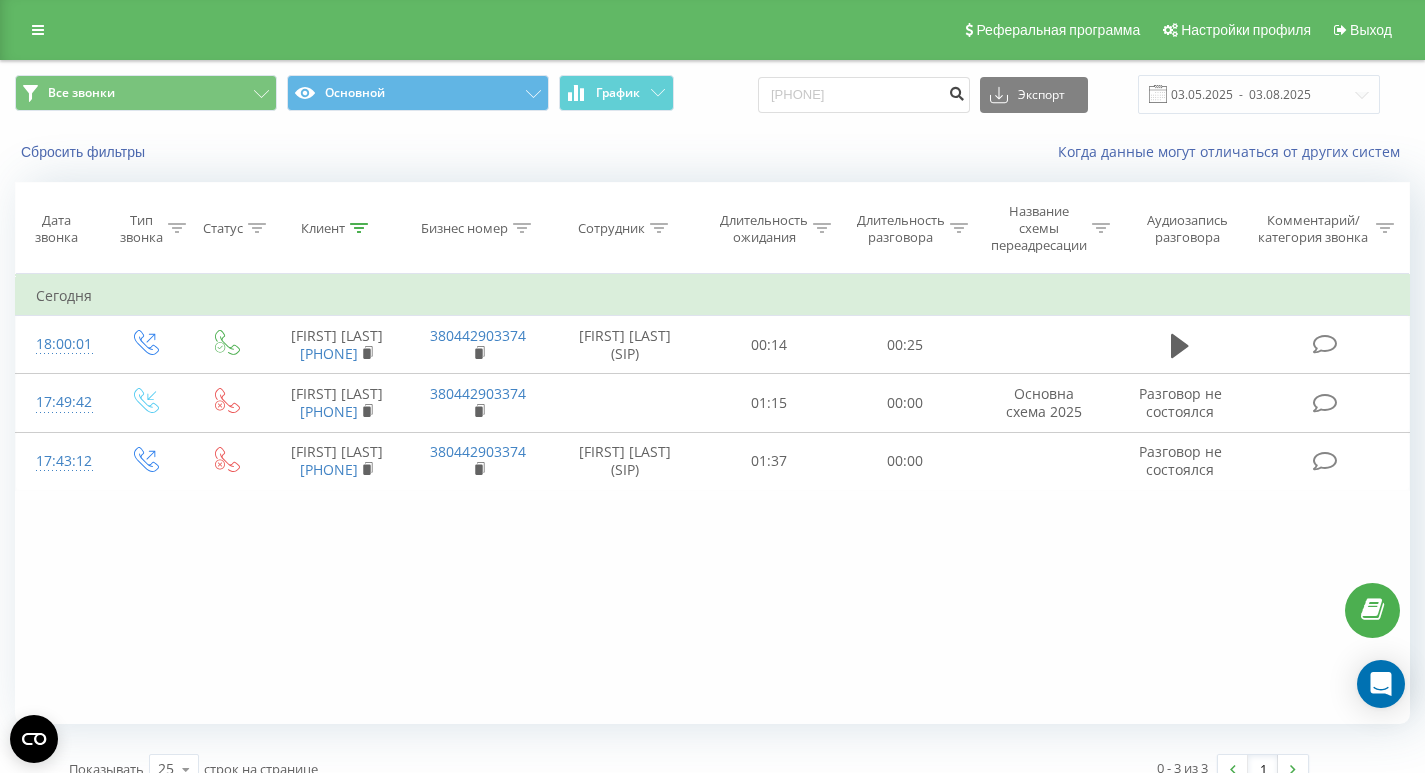 click at bounding box center [956, 91] 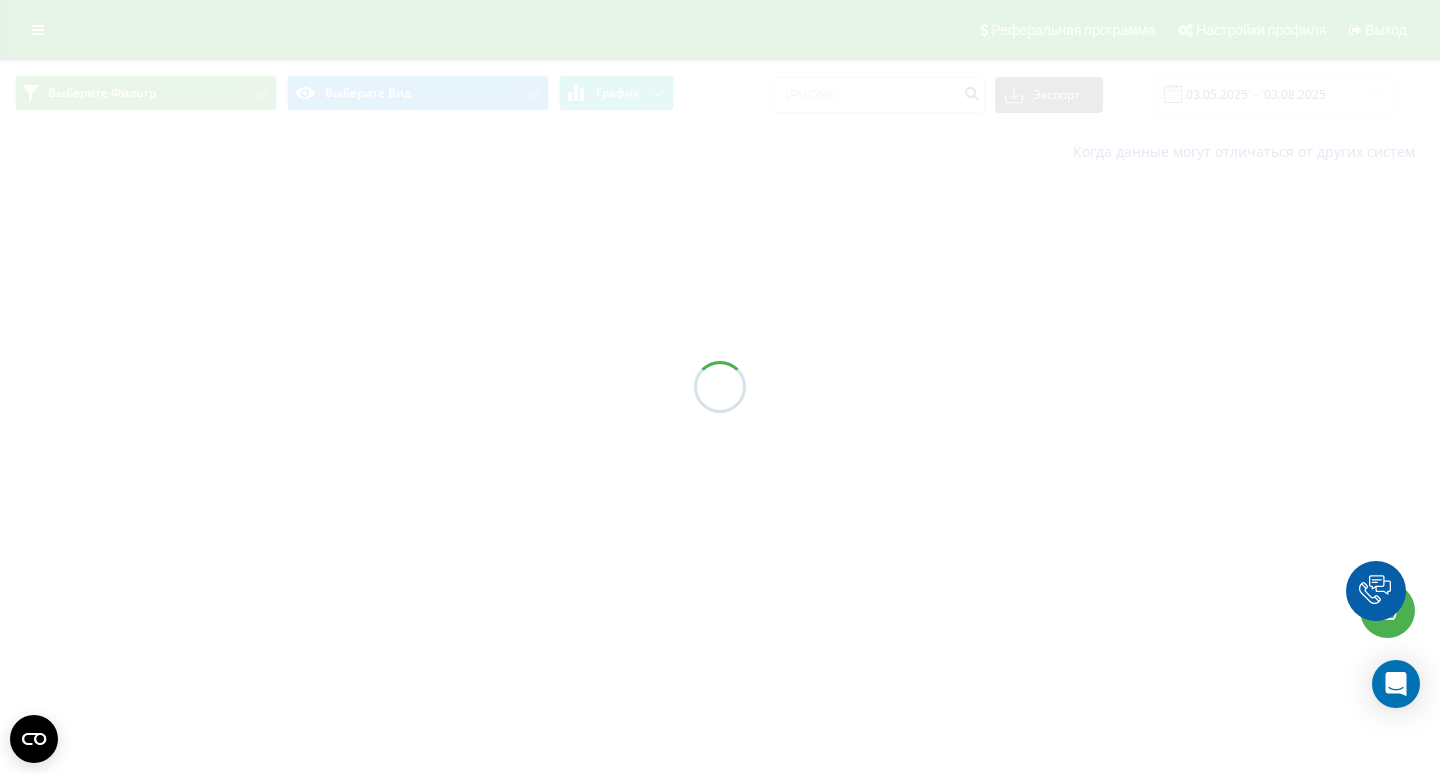 scroll, scrollTop: 0, scrollLeft: 0, axis: both 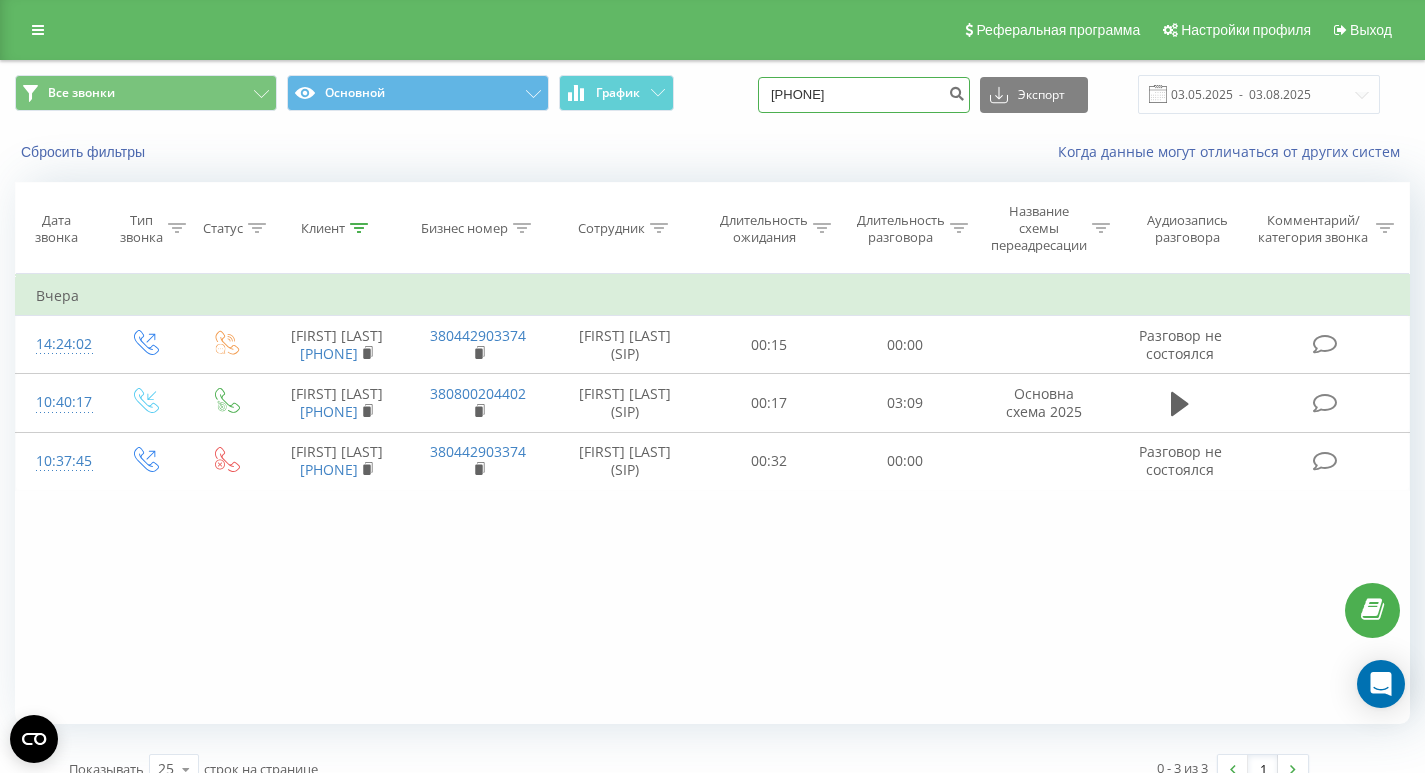 click on "380662704395" at bounding box center [864, 95] 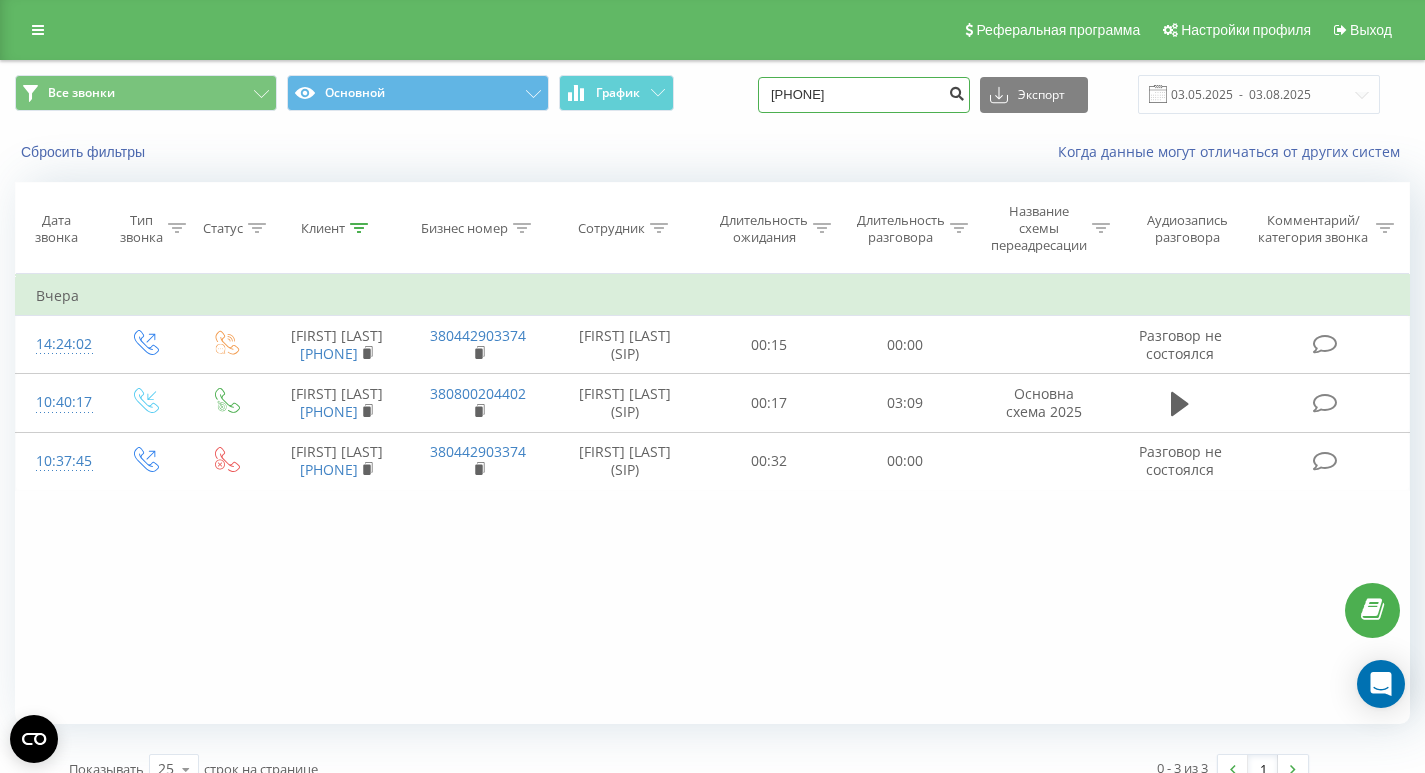 type on "380631271695" 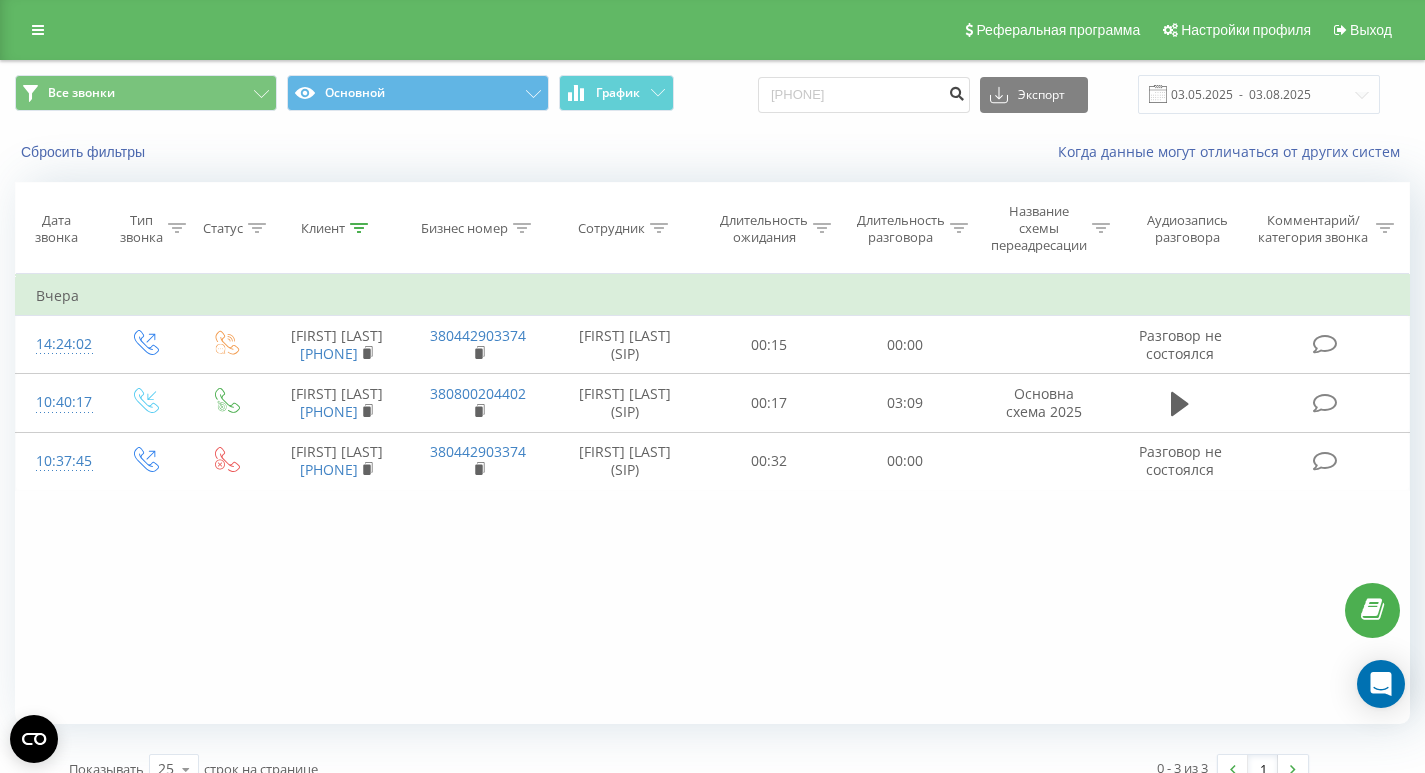 click at bounding box center [956, 91] 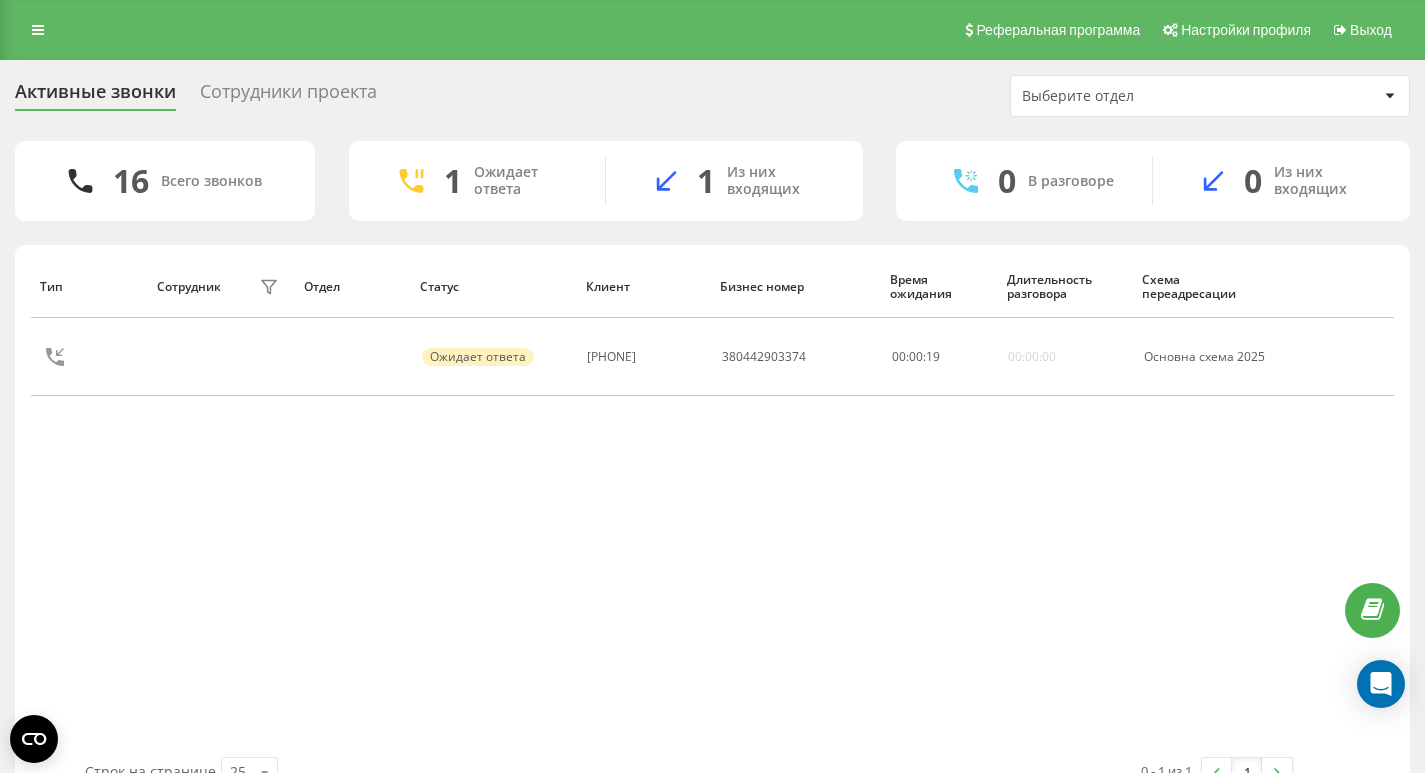 scroll, scrollTop: 0, scrollLeft: 0, axis: both 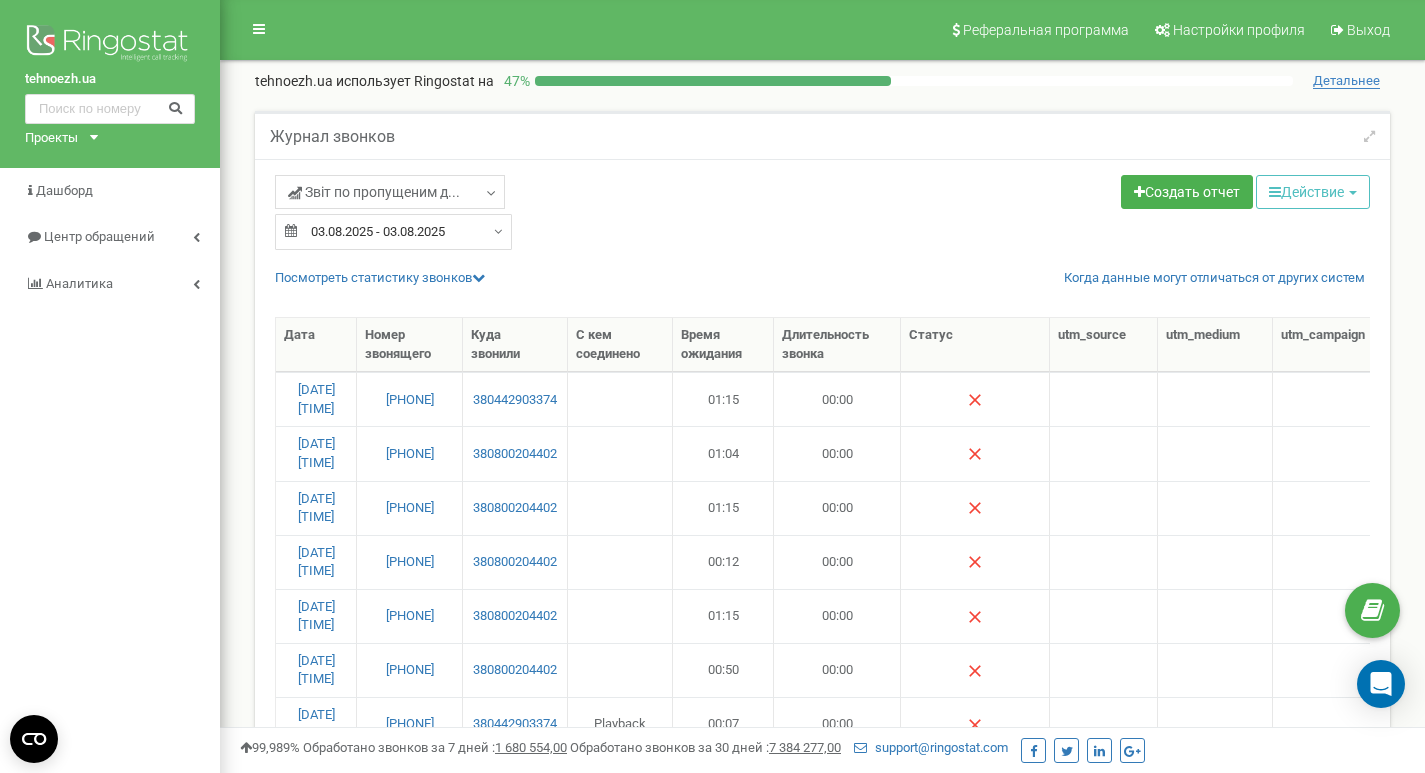 select on "50" 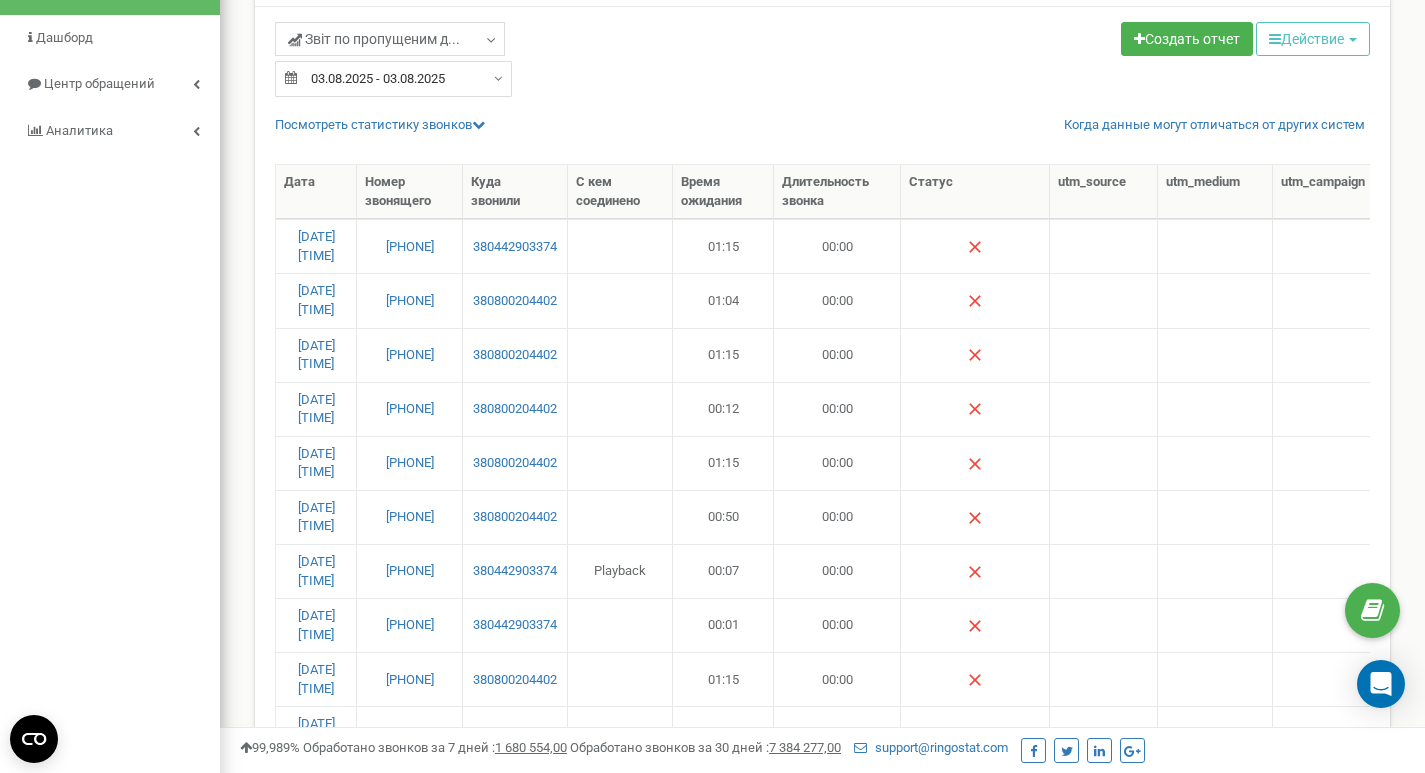 scroll, scrollTop: 0, scrollLeft: 0, axis: both 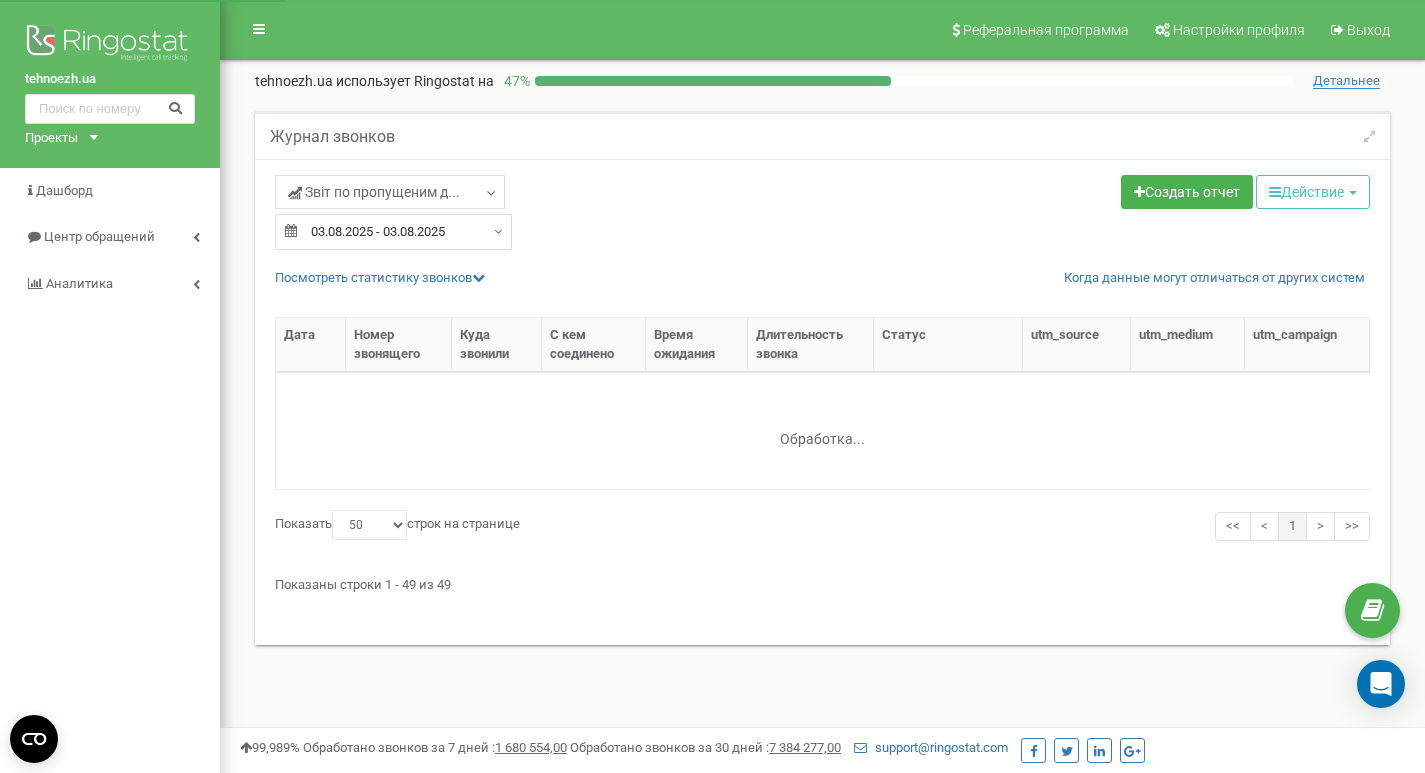 select on "50" 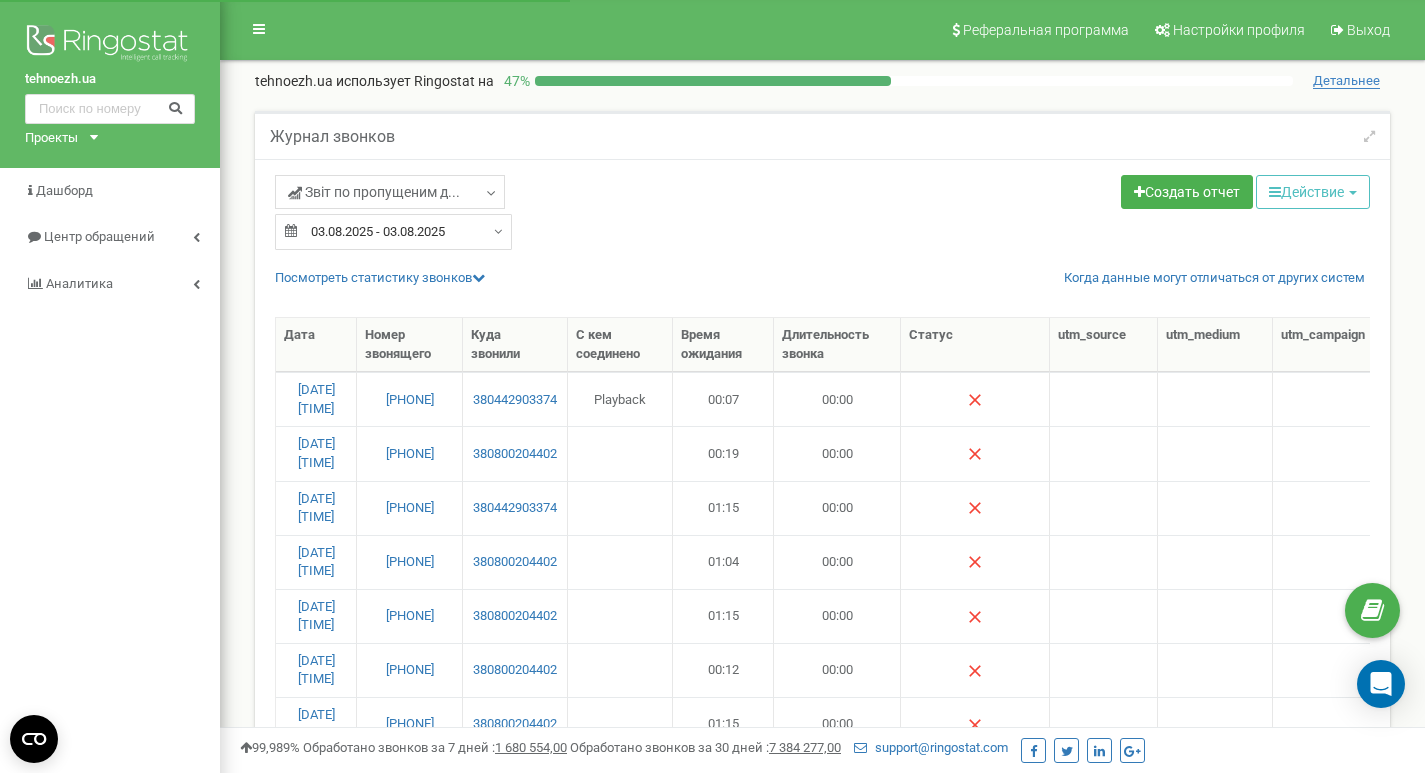 scroll, scrollTop: 153, scrollLeft: 0, axis: vertical 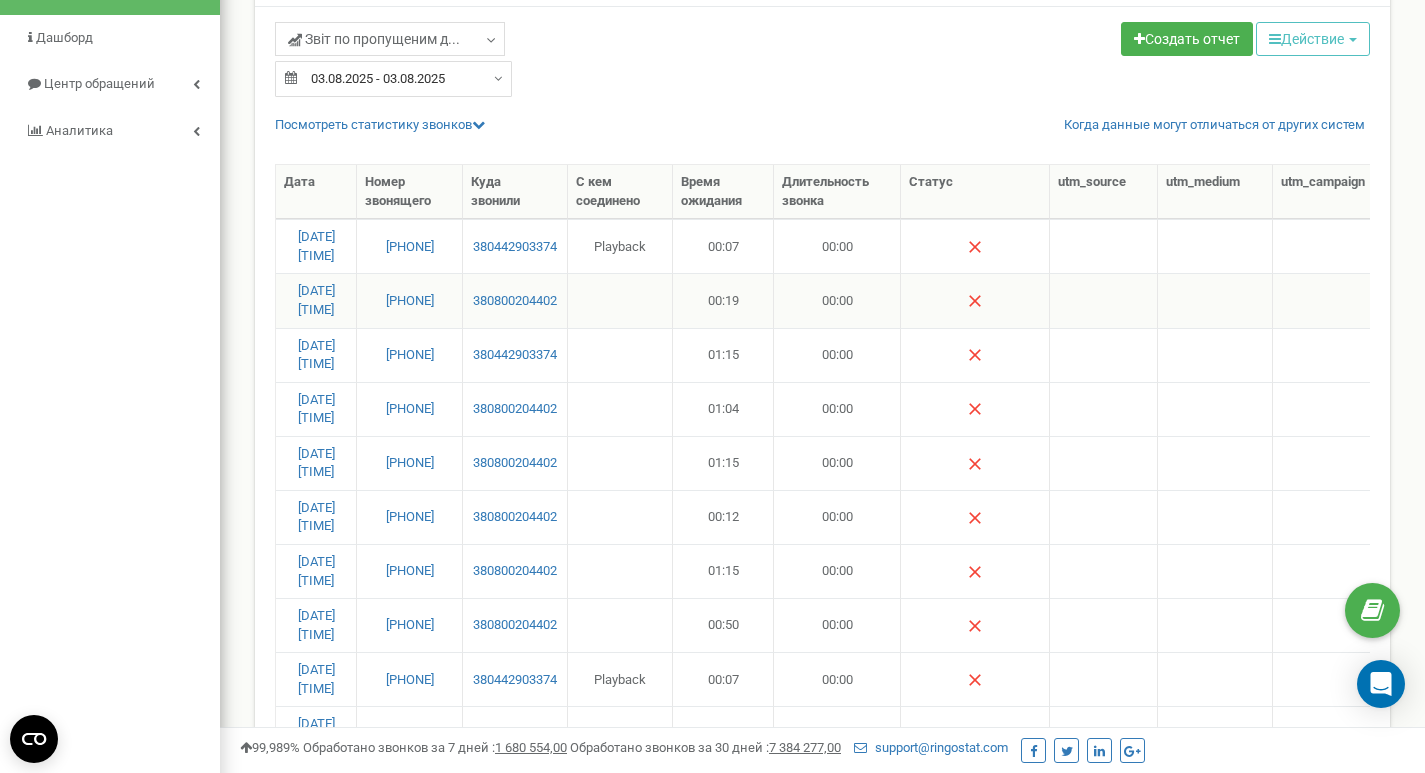 drag, startPoint x: 463, startPoint y: 300, endPoint x: 349, endPoint y: 312, distance: 114.62984 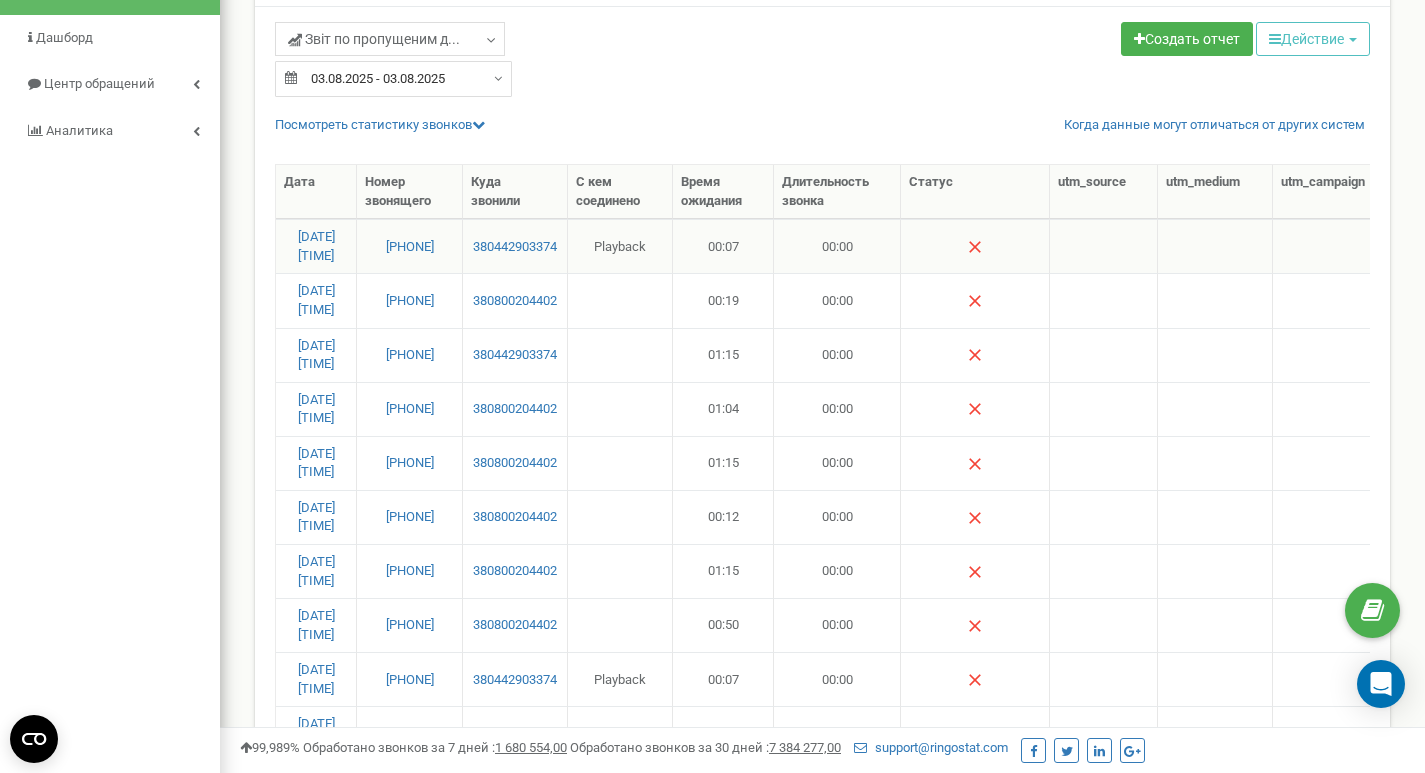 drag, startPoint x: 460, startPoint y: 246, endPoint x: 356, endPoint y: 259, distance: 104.80935 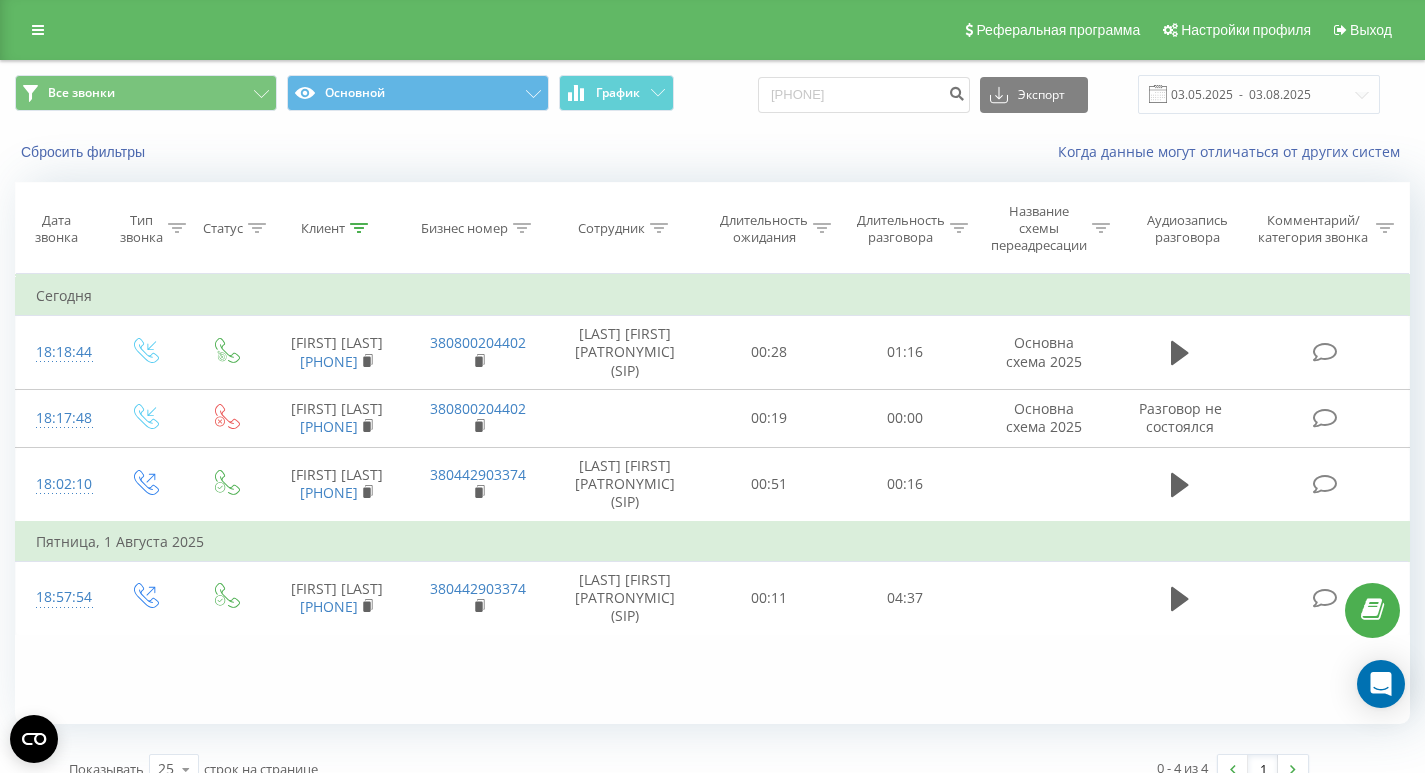 scroll, scrollTop: 0, scrollLeft: 0, axis: both 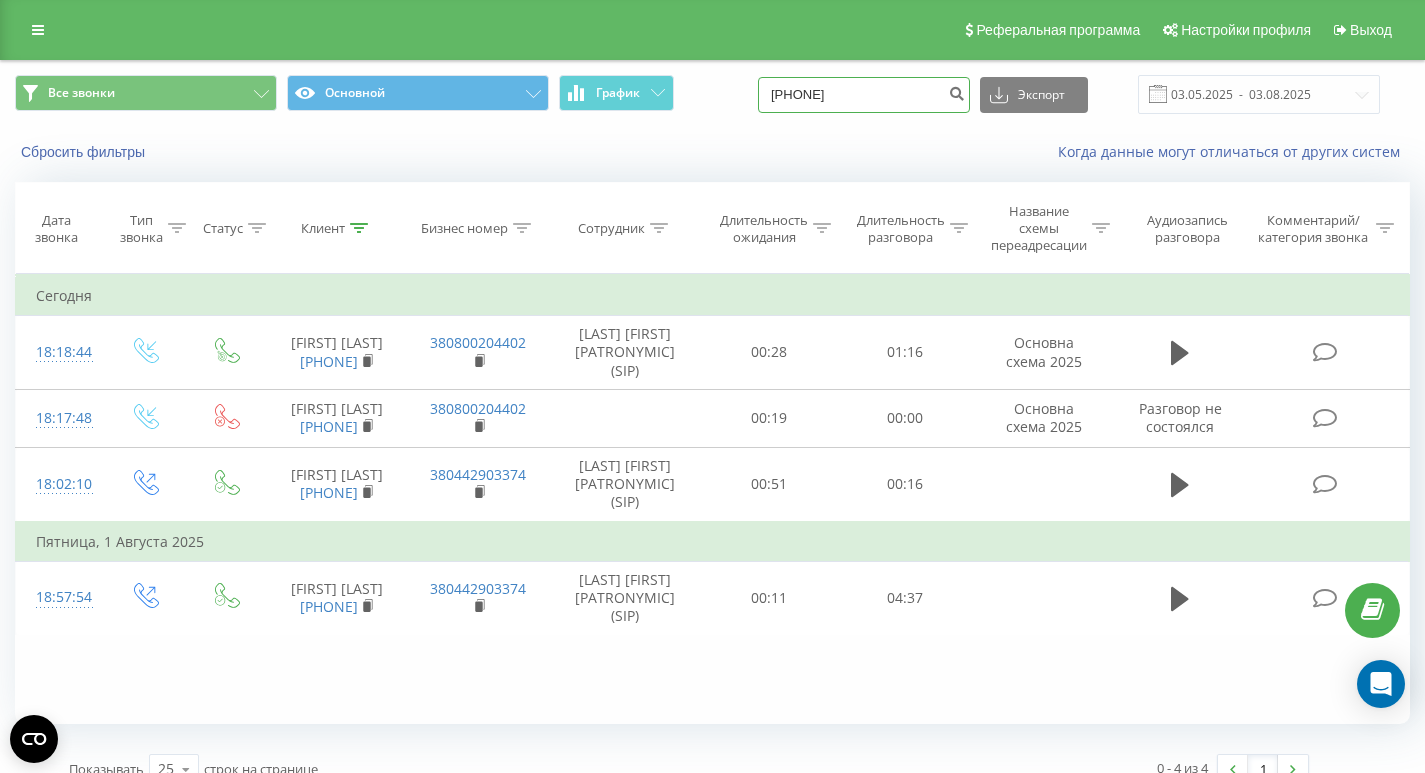 click on "380631271695" at bounding box center (864, 95) 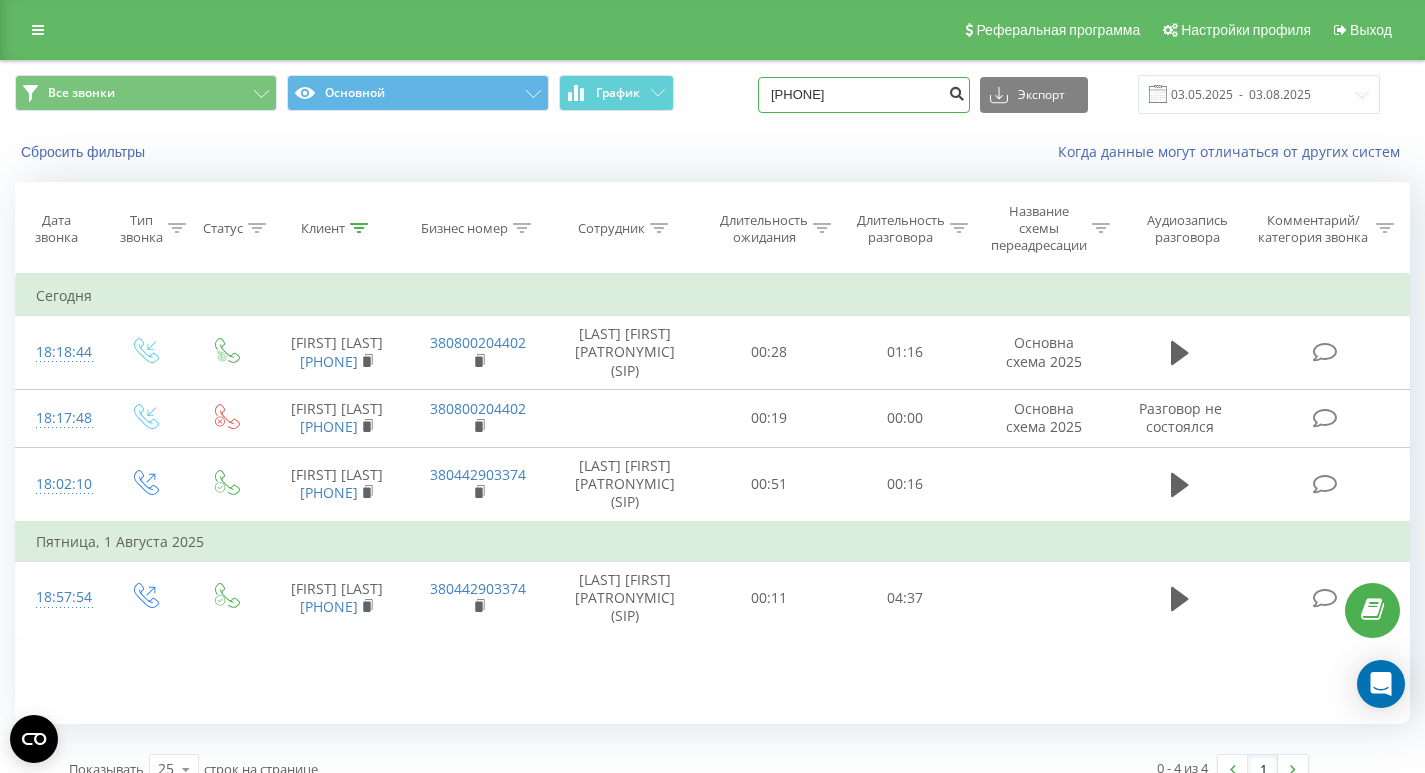 type on "[PHONE]" 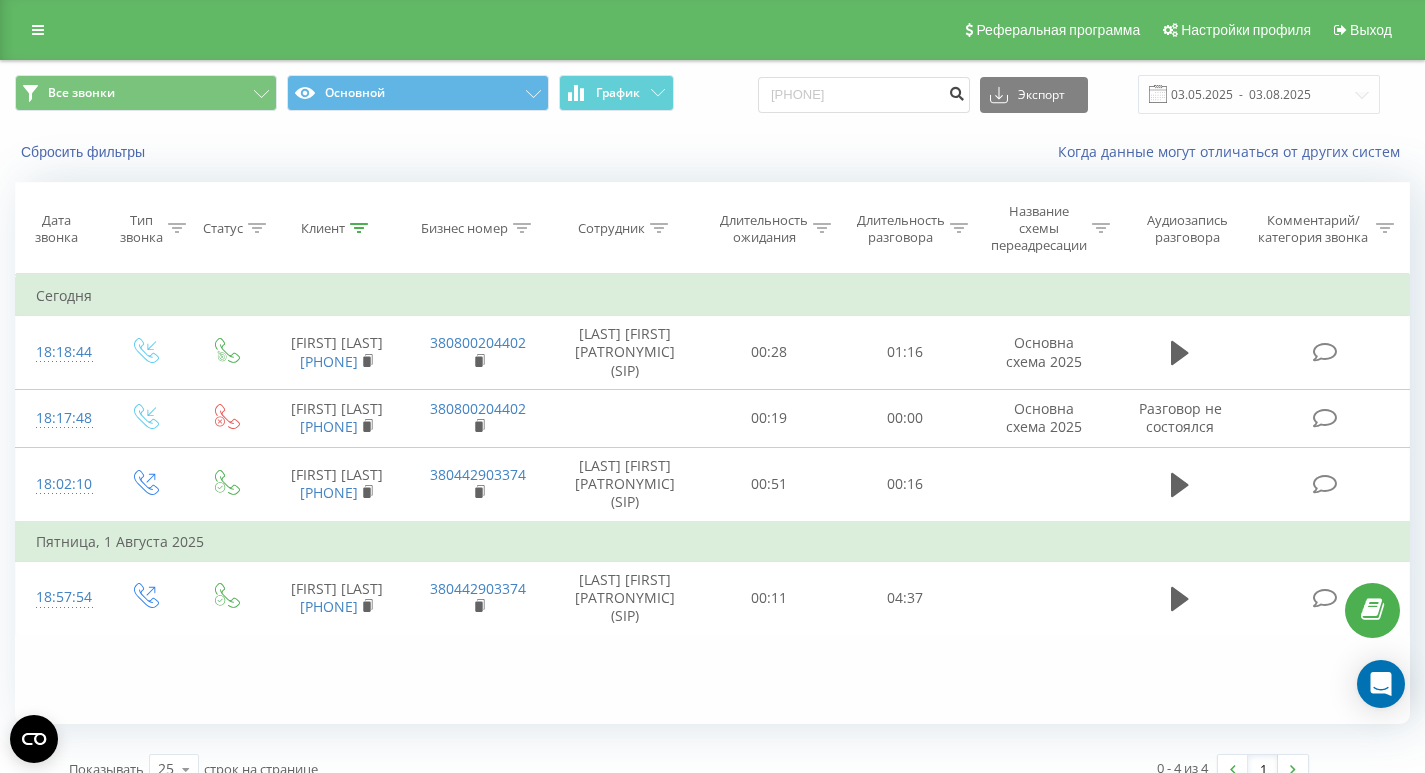 click at bounding box center (956, 91) 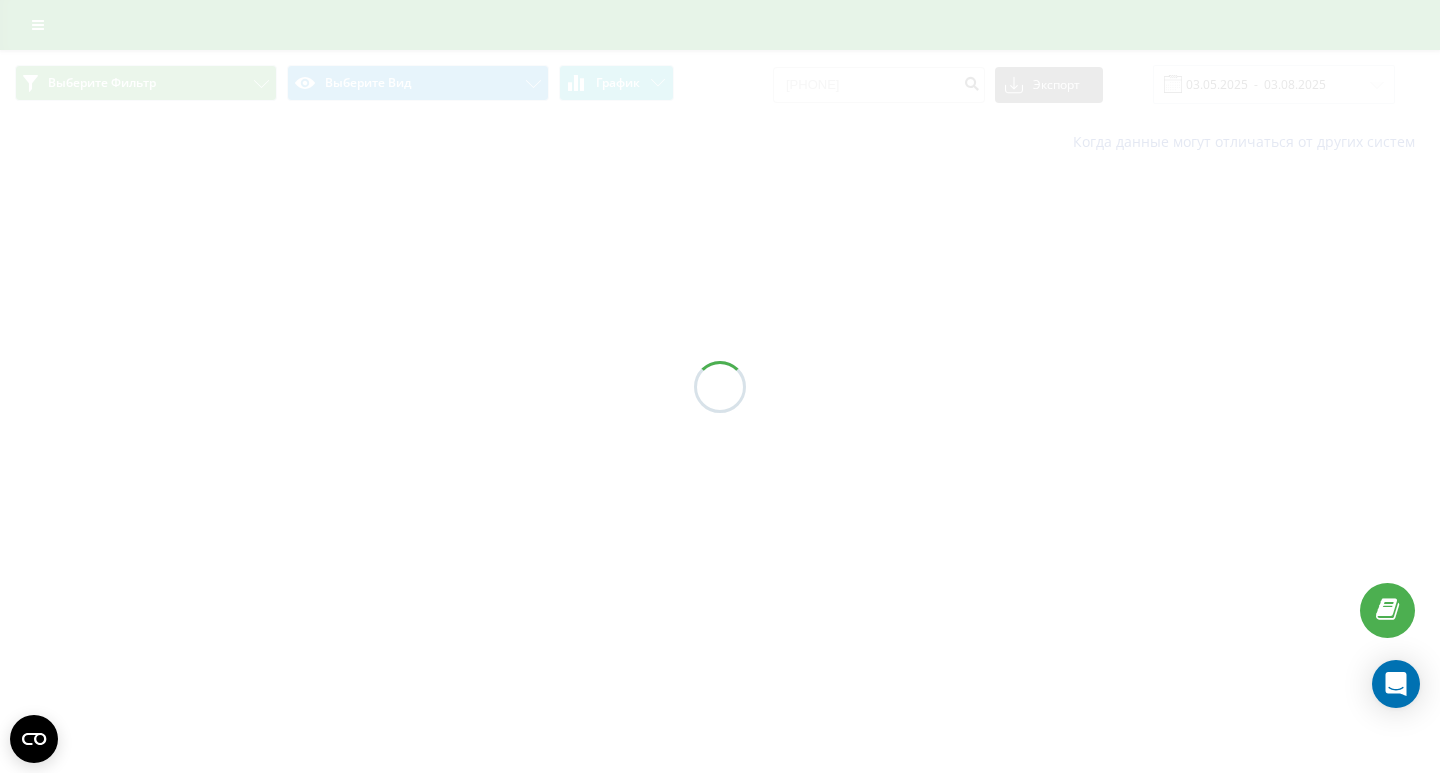 scroll, scrollTop: 0, scrollLeft: 0, axis: both 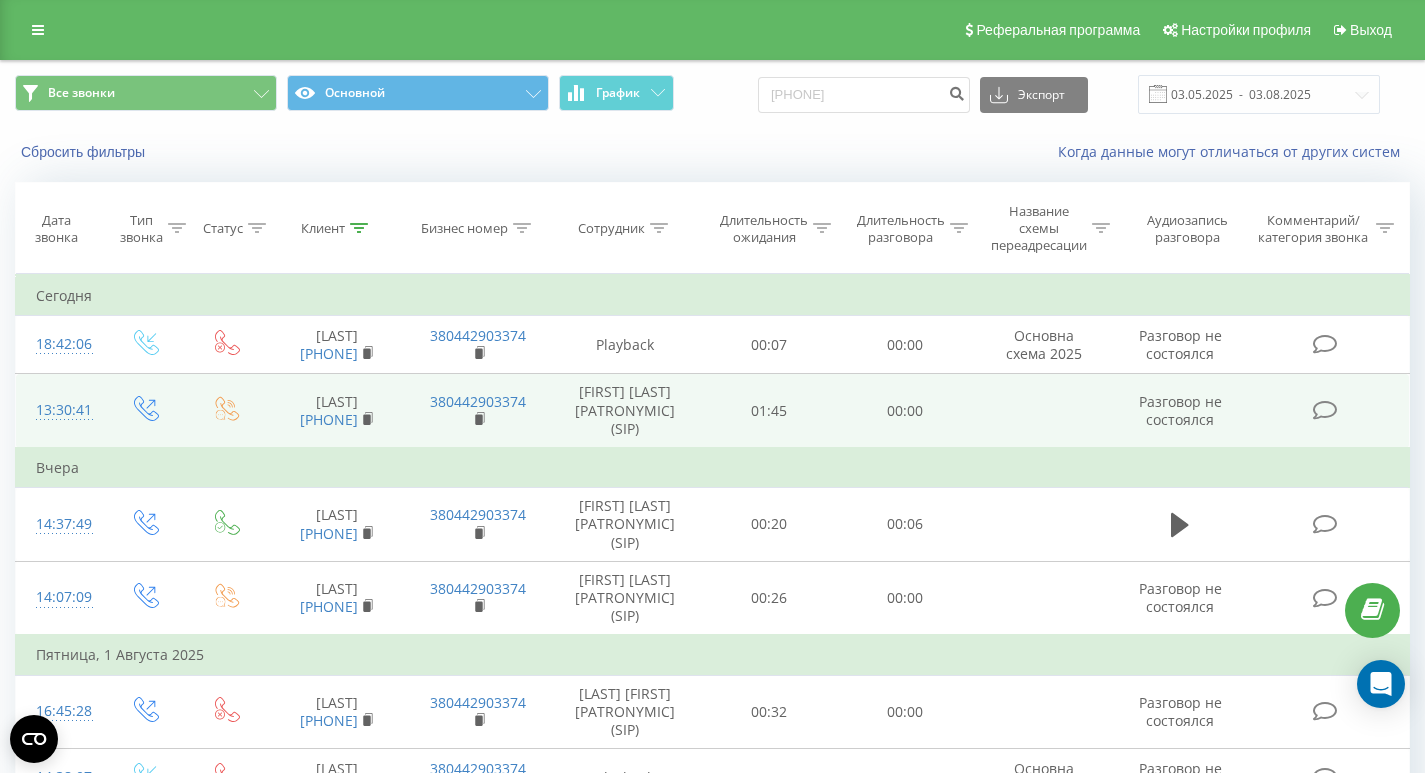 drag, startPoint x: 336, startPoint y: 370, endPoint x: 368, endPoint y: 390, distance: 37.735924 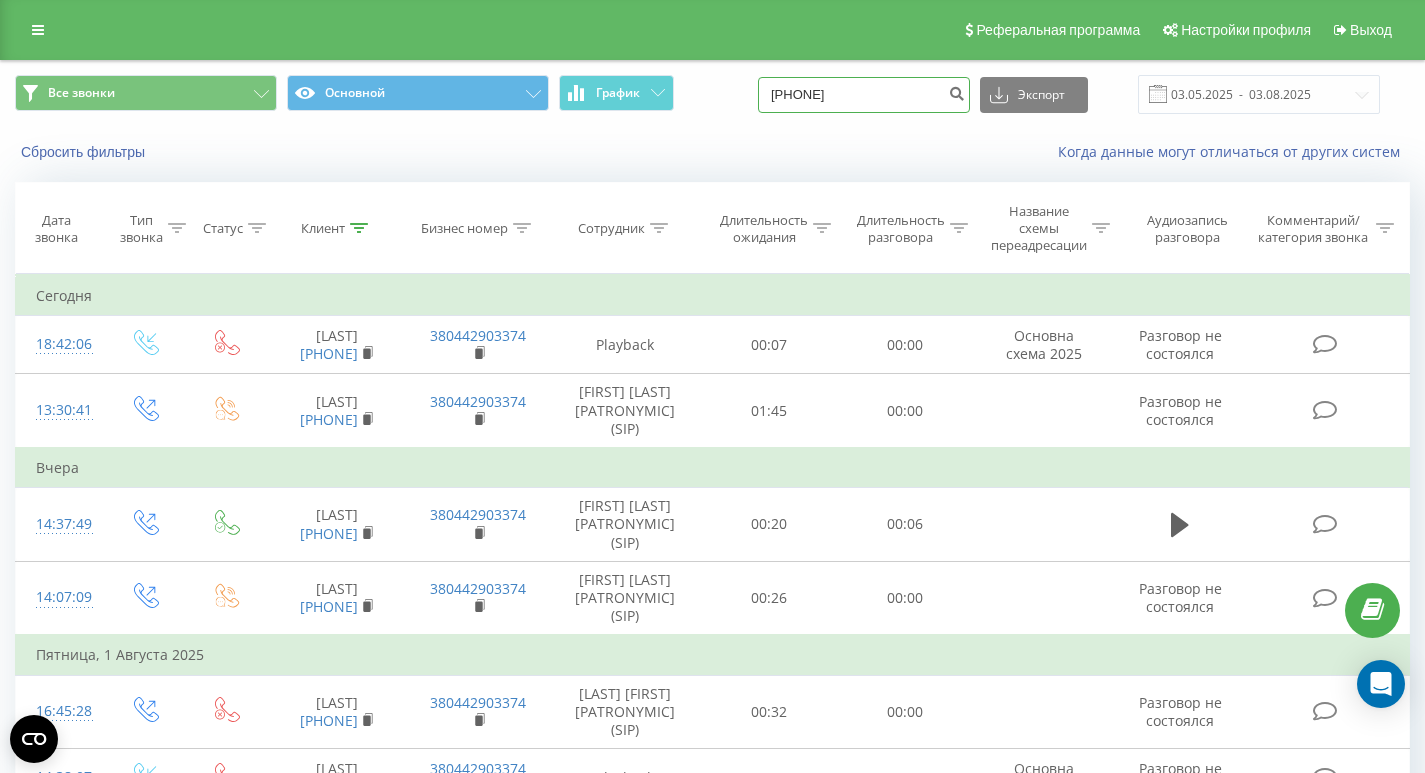 click on "[PHONE]" at bounding box center [864, 95] 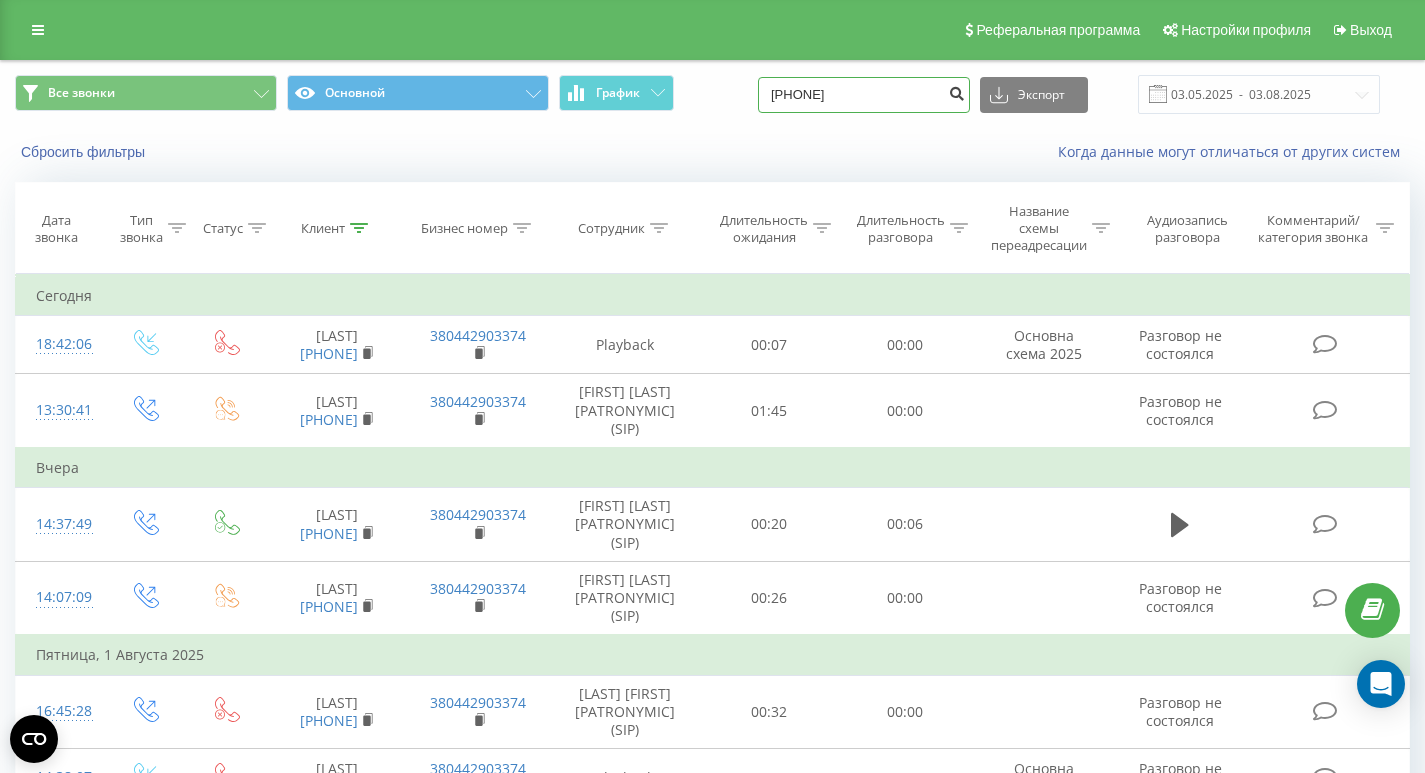 type on "380982036067" 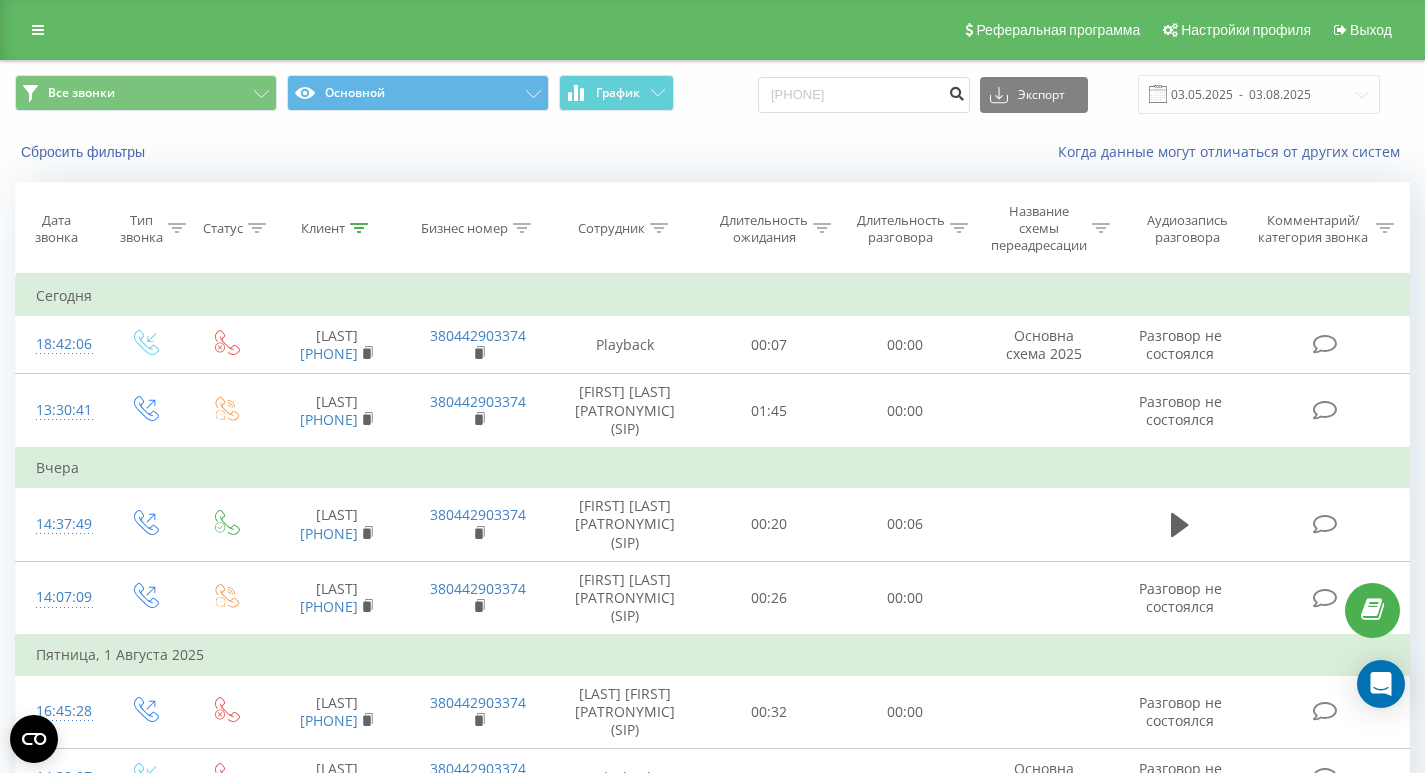 click at bounding box center (956, 91) 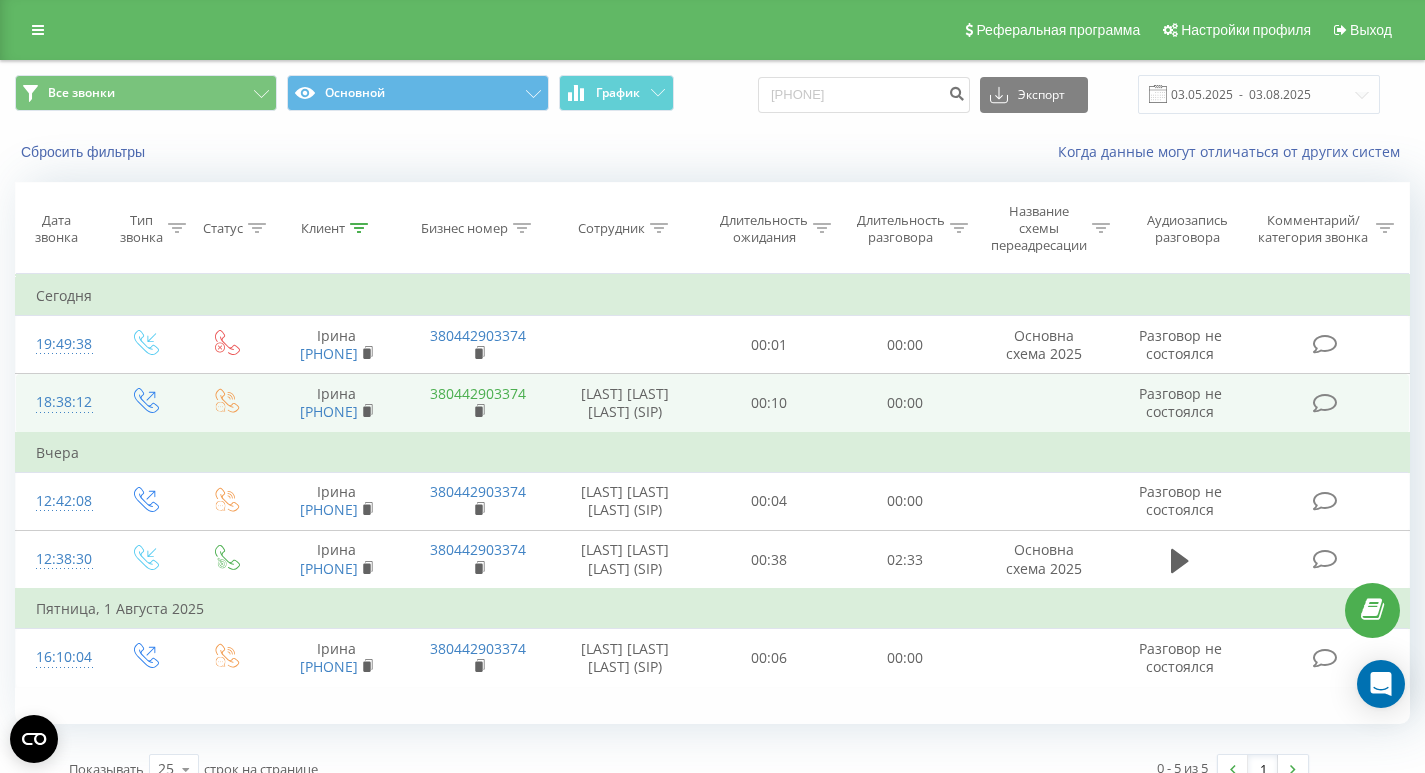 scroll, scrollTop: 0, scrollLeft: 0, axis: both 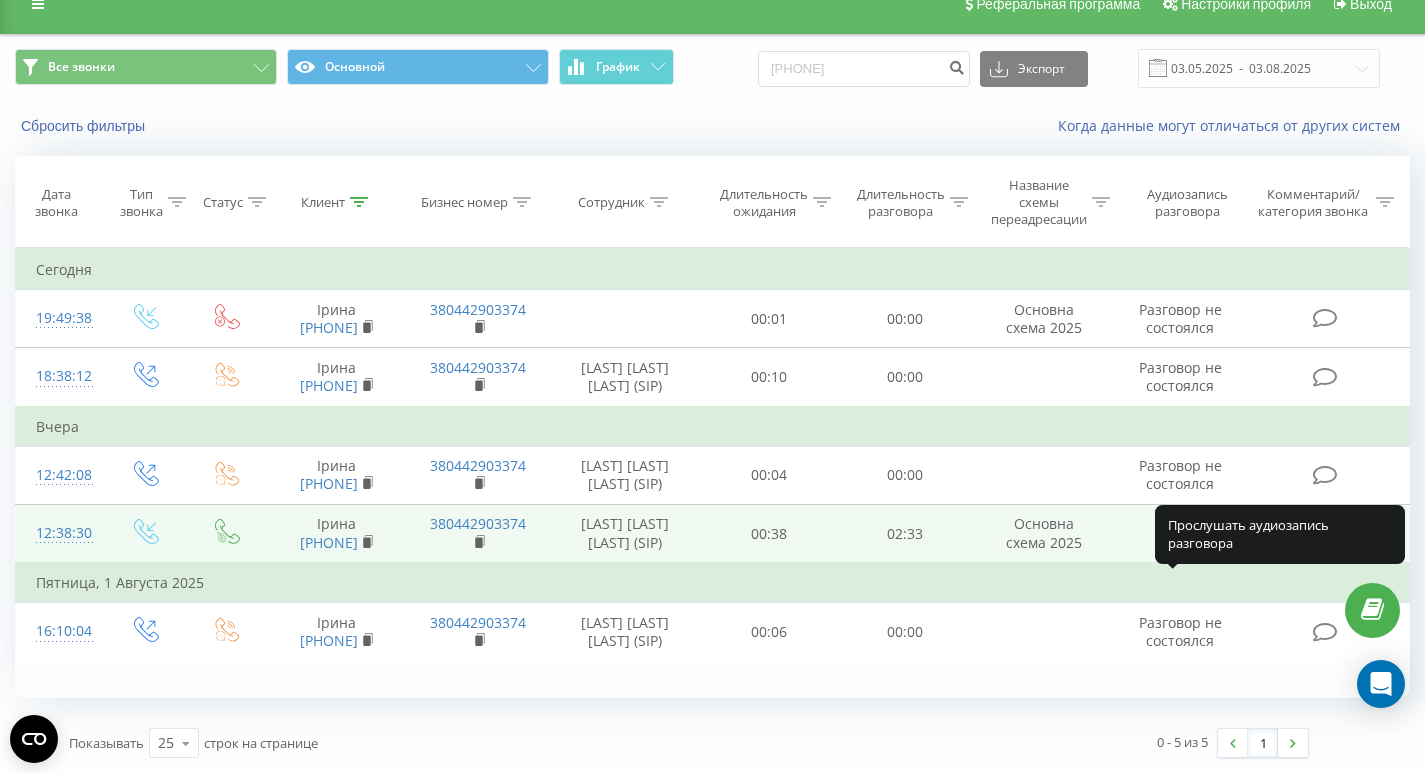 click at bounding box center [1180, 535] 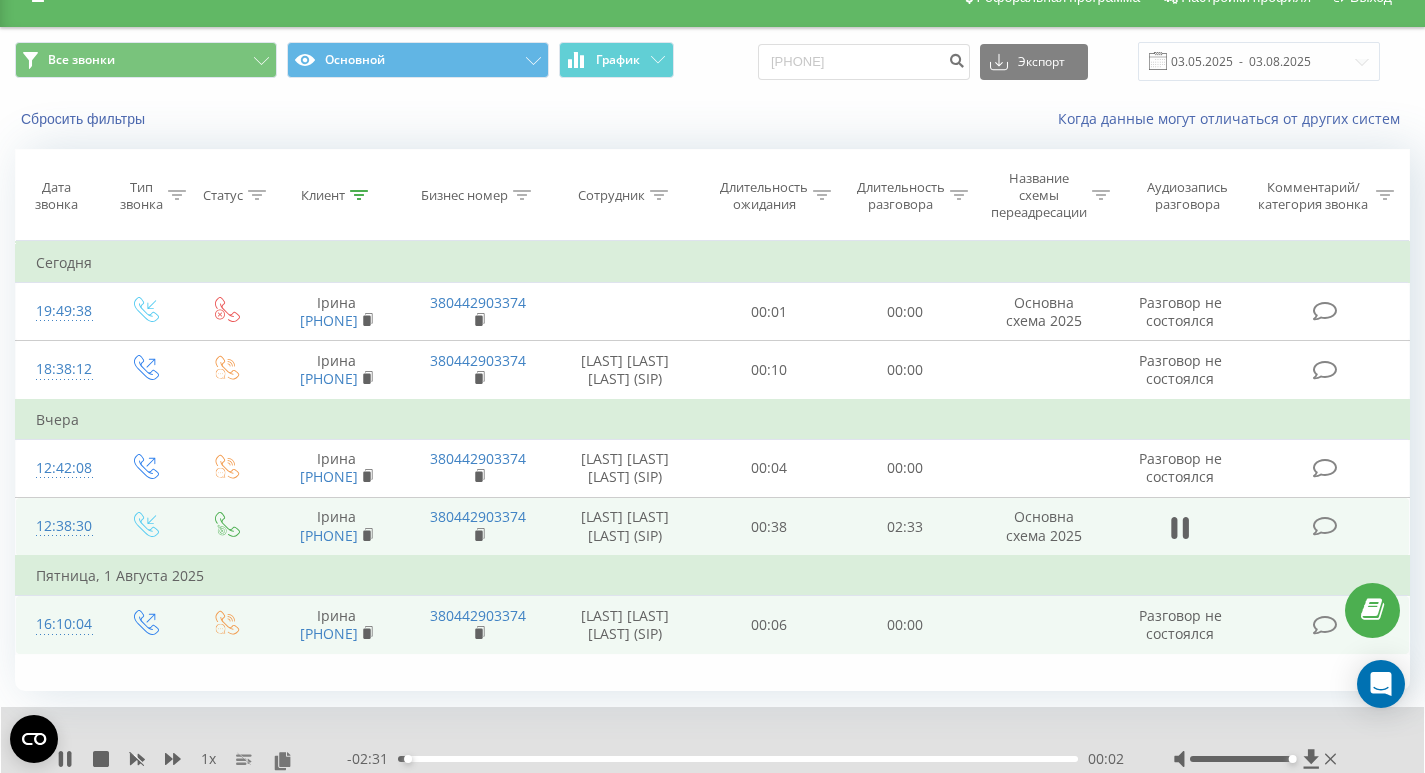 scroll, scrollTop: 143, scrollLeft: 0, axis: vertical 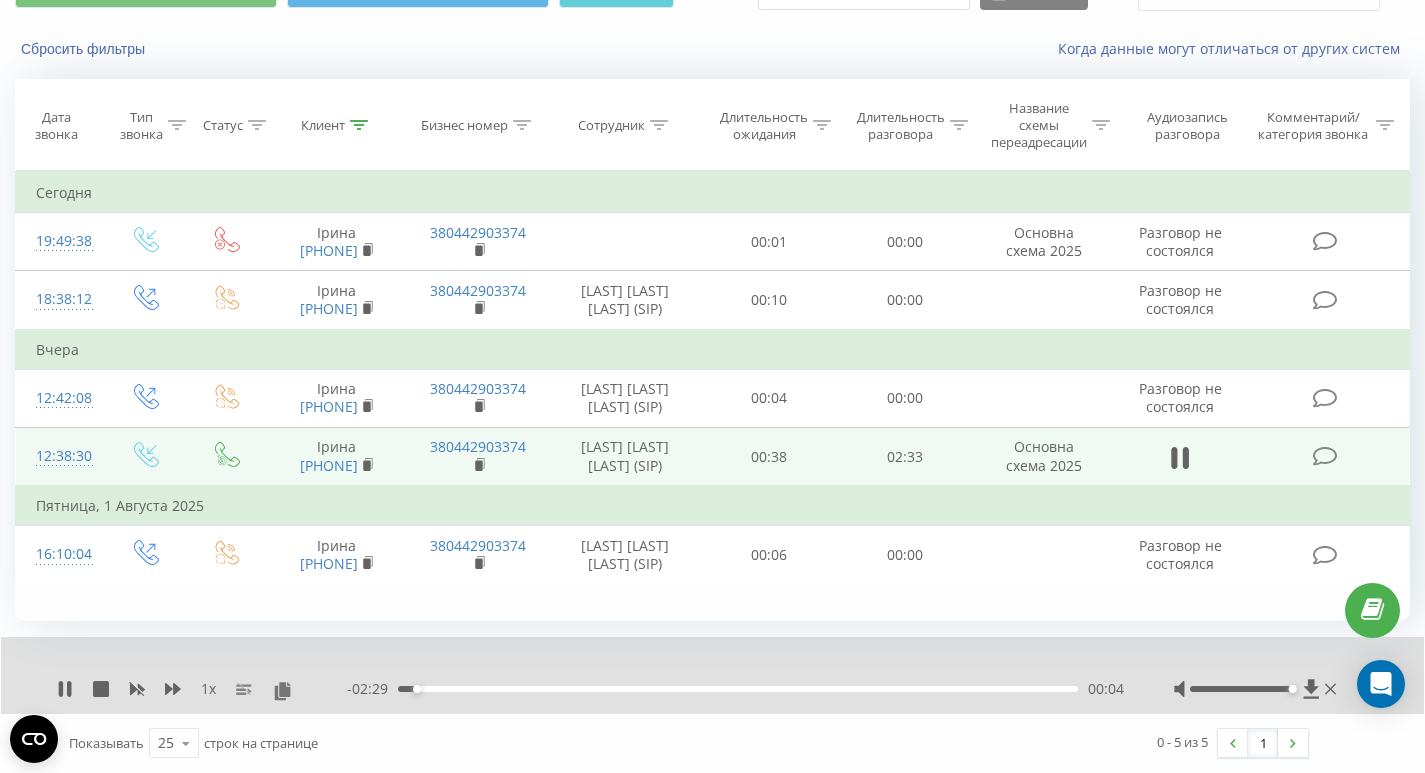 click on "00:04" at bounding box center (738, 689) 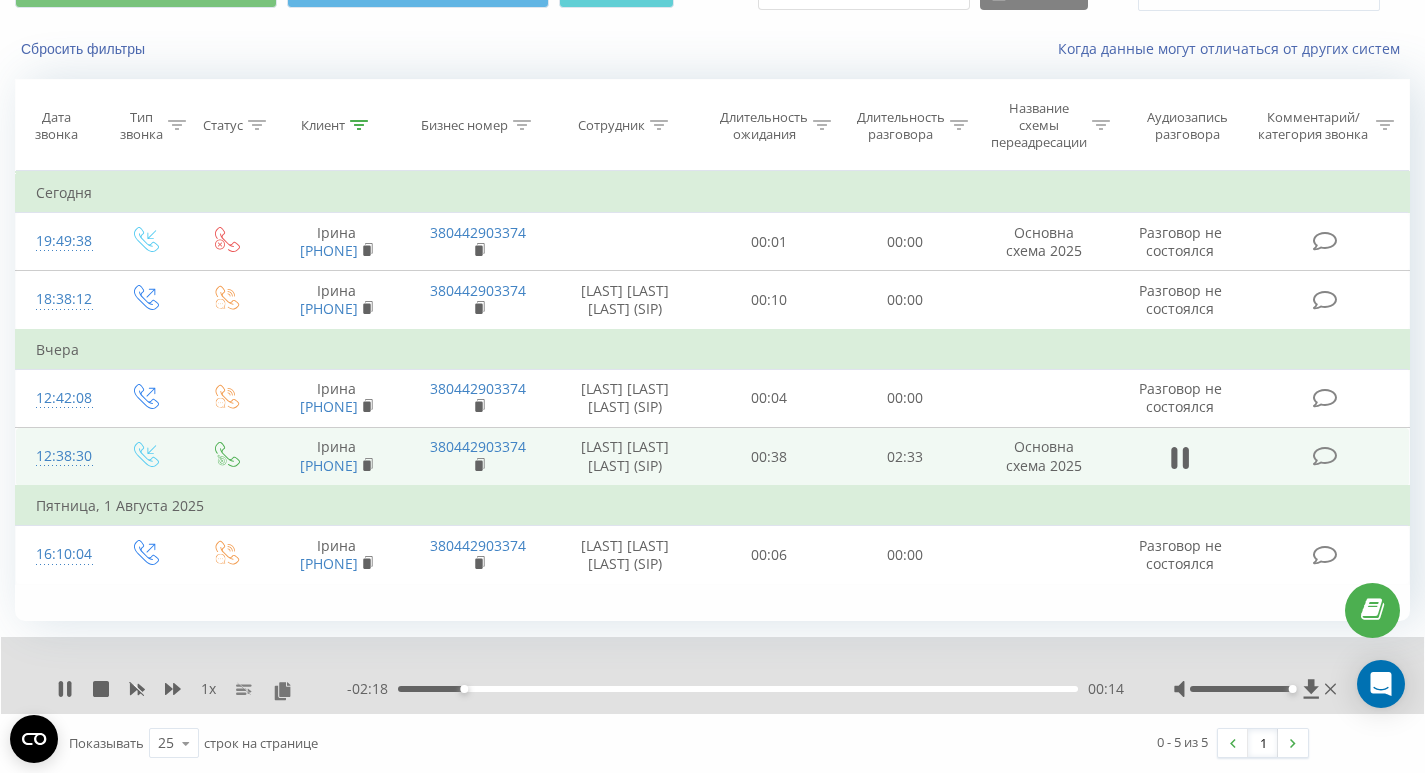click on "- 02:18 00:14   00:14" at bounding box center [735, 689] 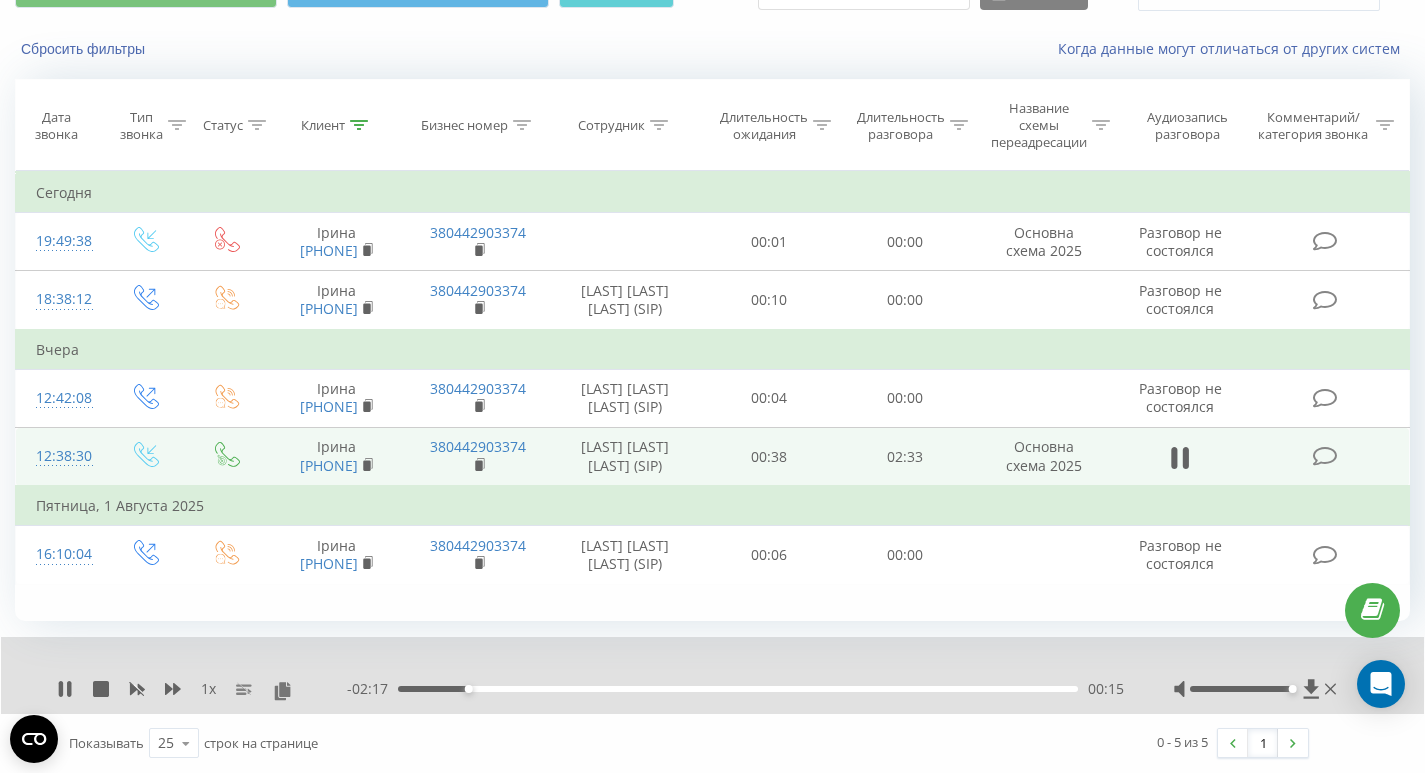 click on "00:15" at bounding box center (738, 689) 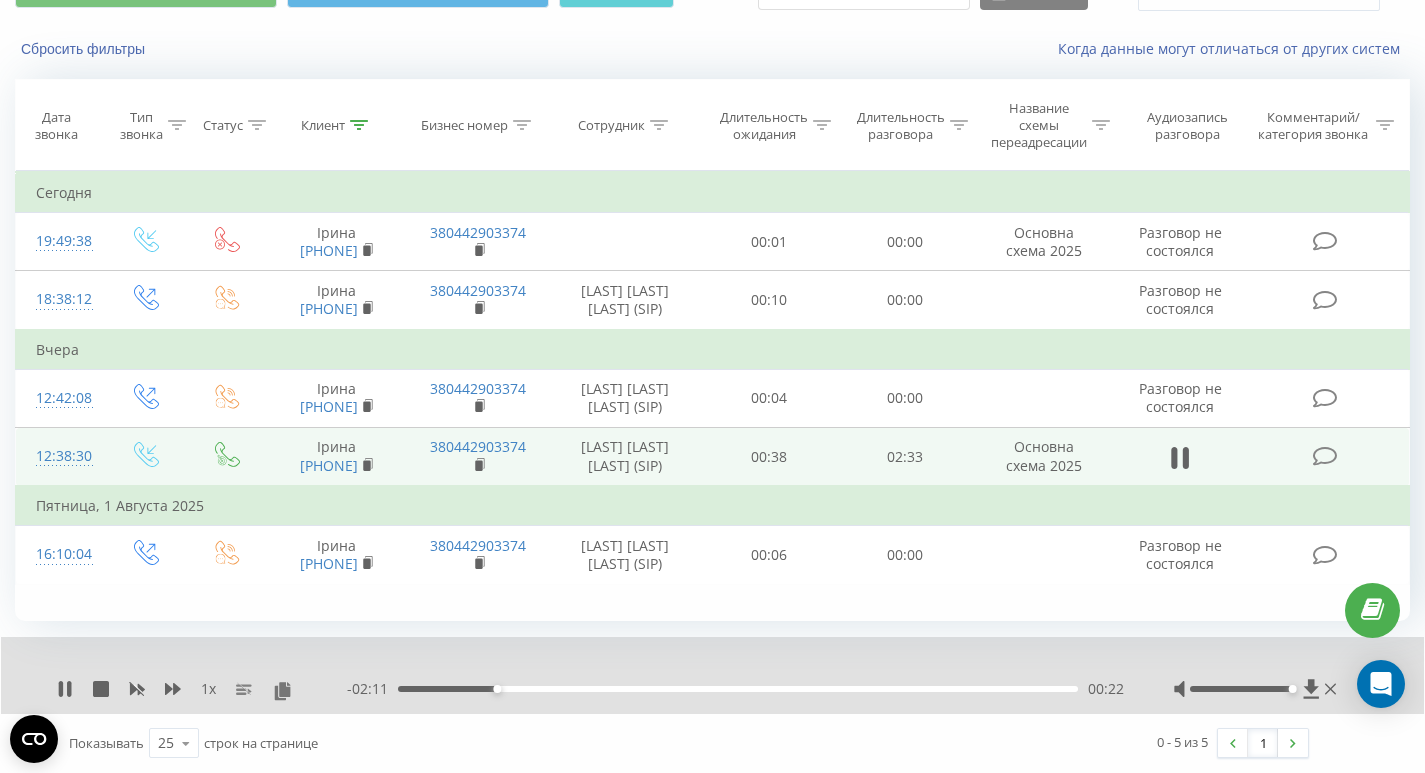 click on "00:22" at bounding box center [738, 689] 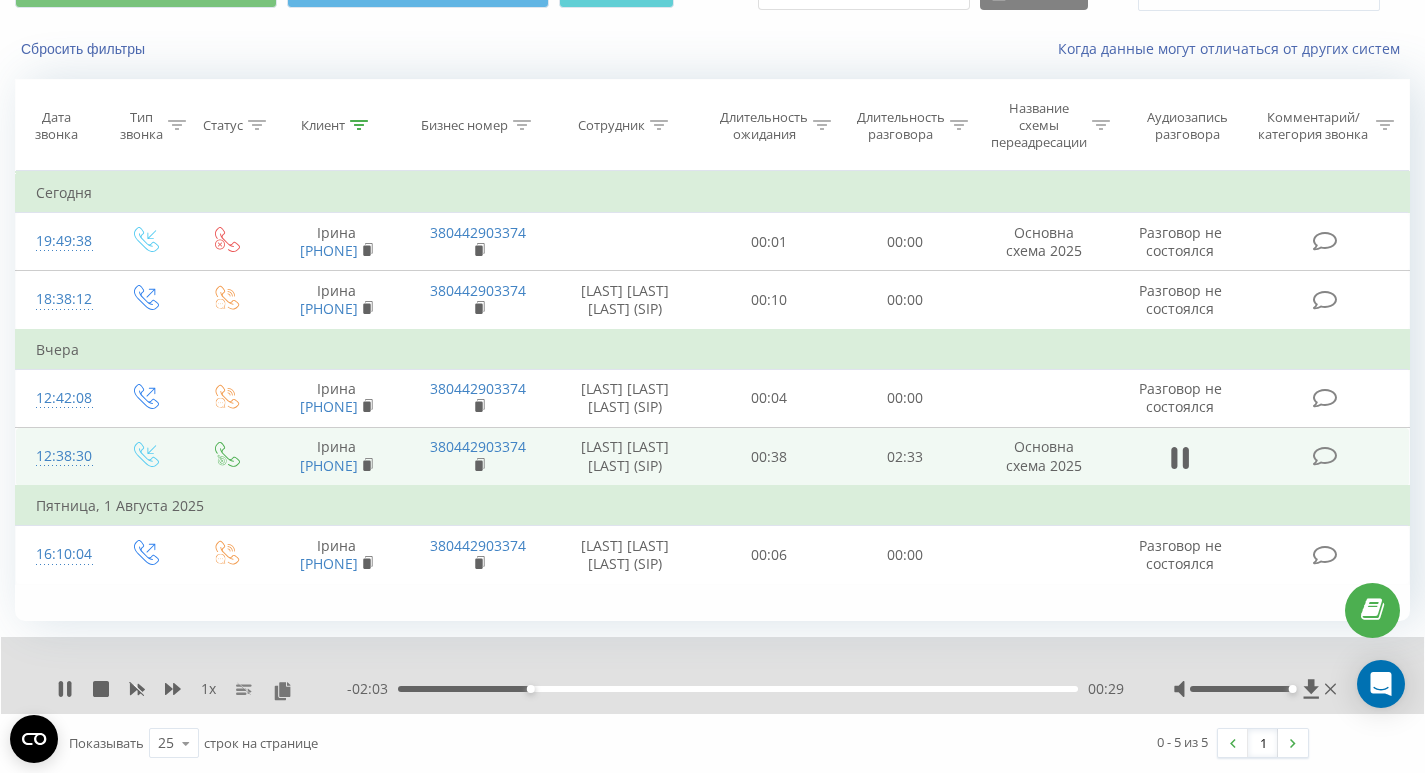 click on "00:29" at bounding box center [738, 689] 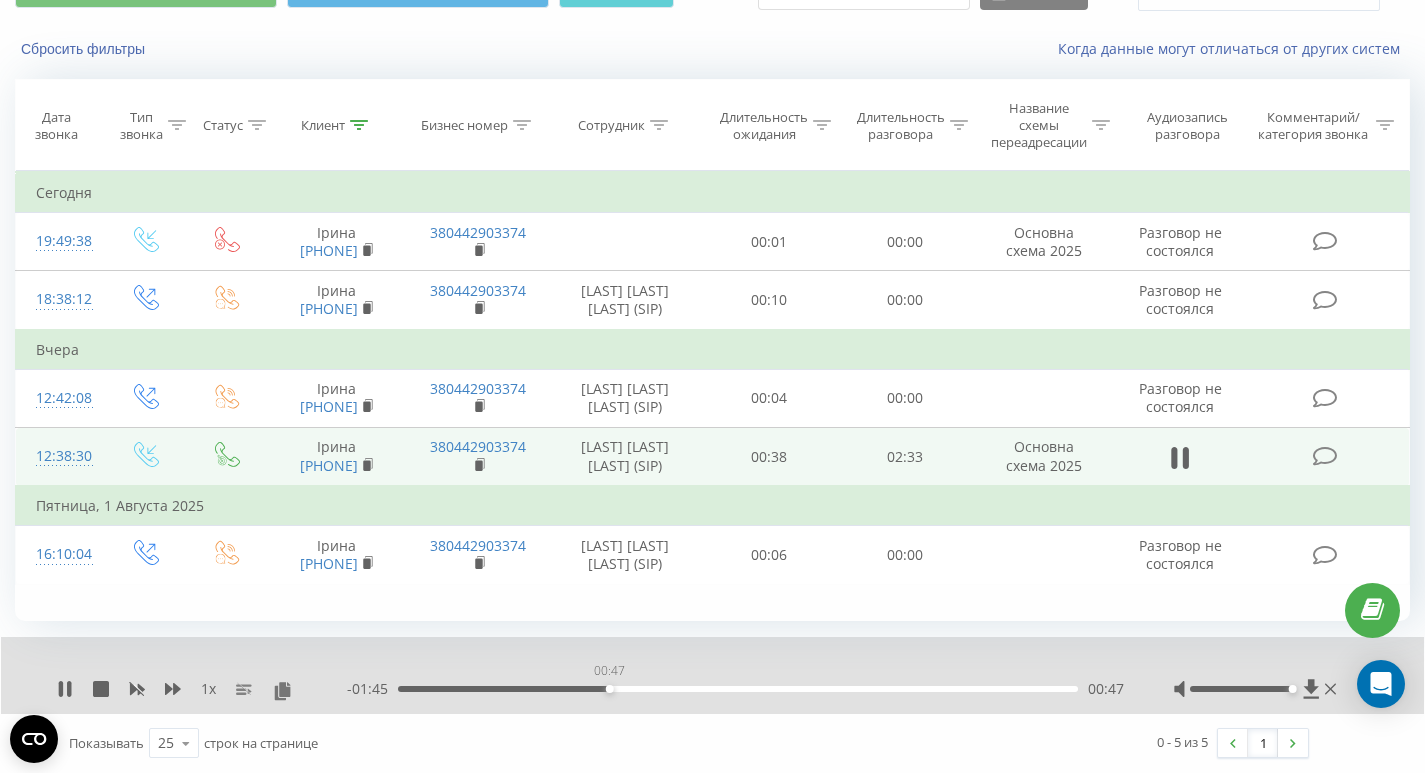 click on "00:47" at bounding box center (738, 689) 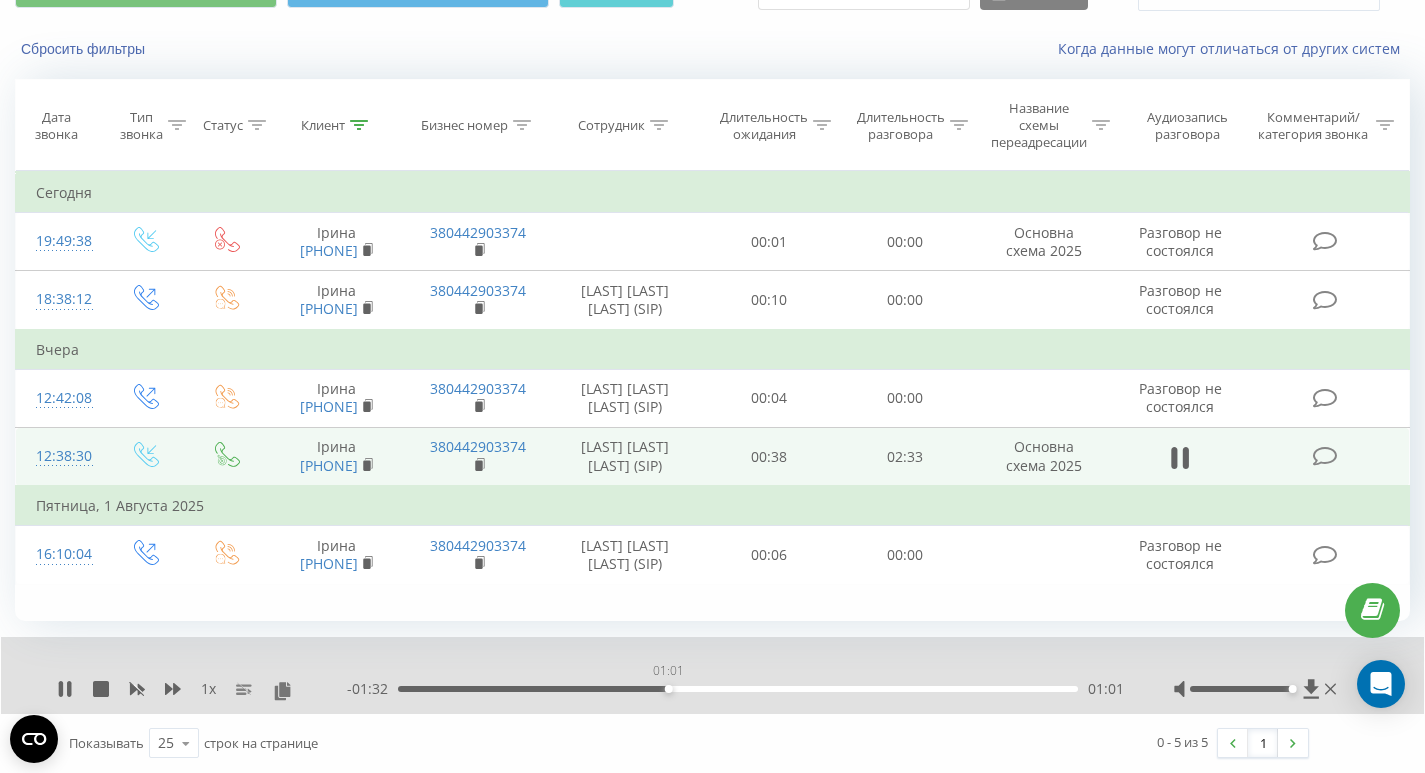 click on "01:01" at bounding box center (738, 689) 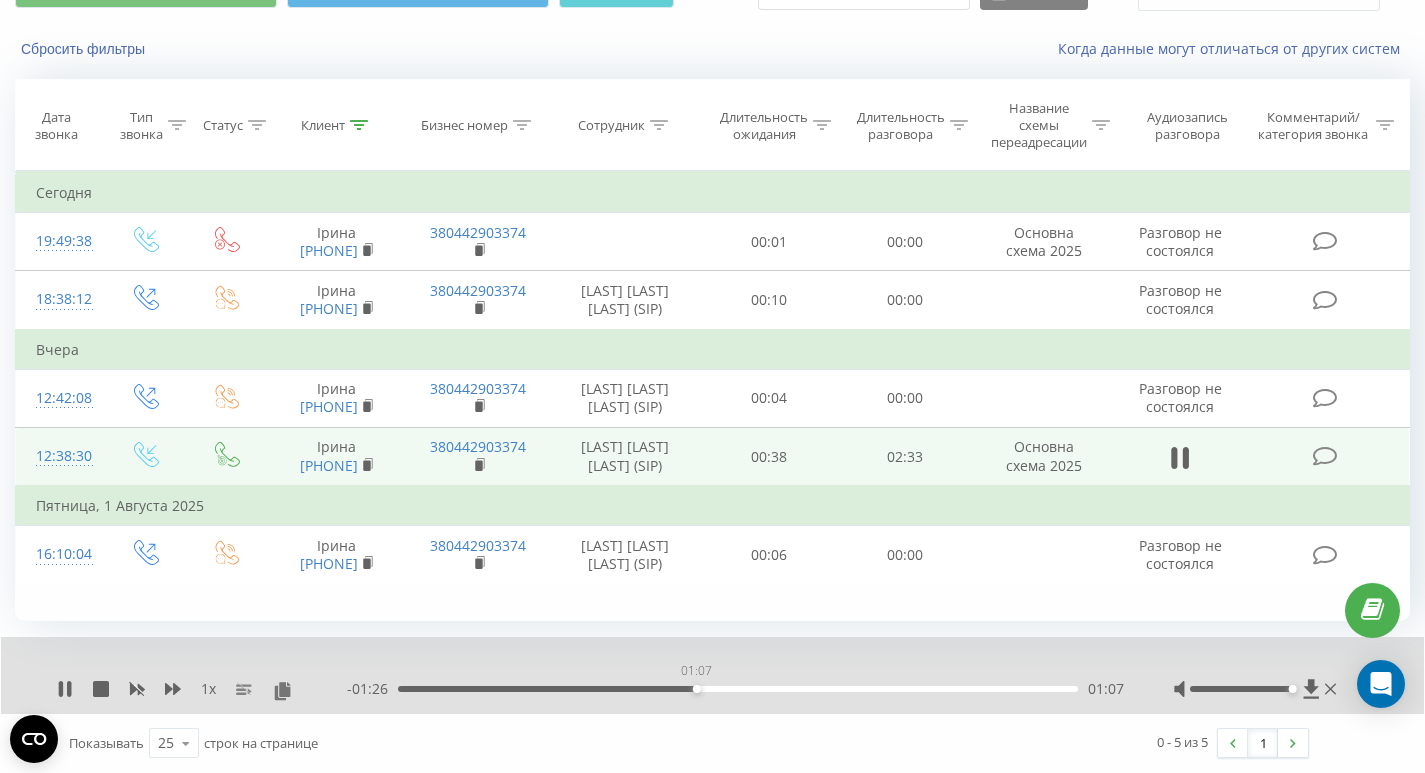 click on "01:07" at bounding box center [738, 689] 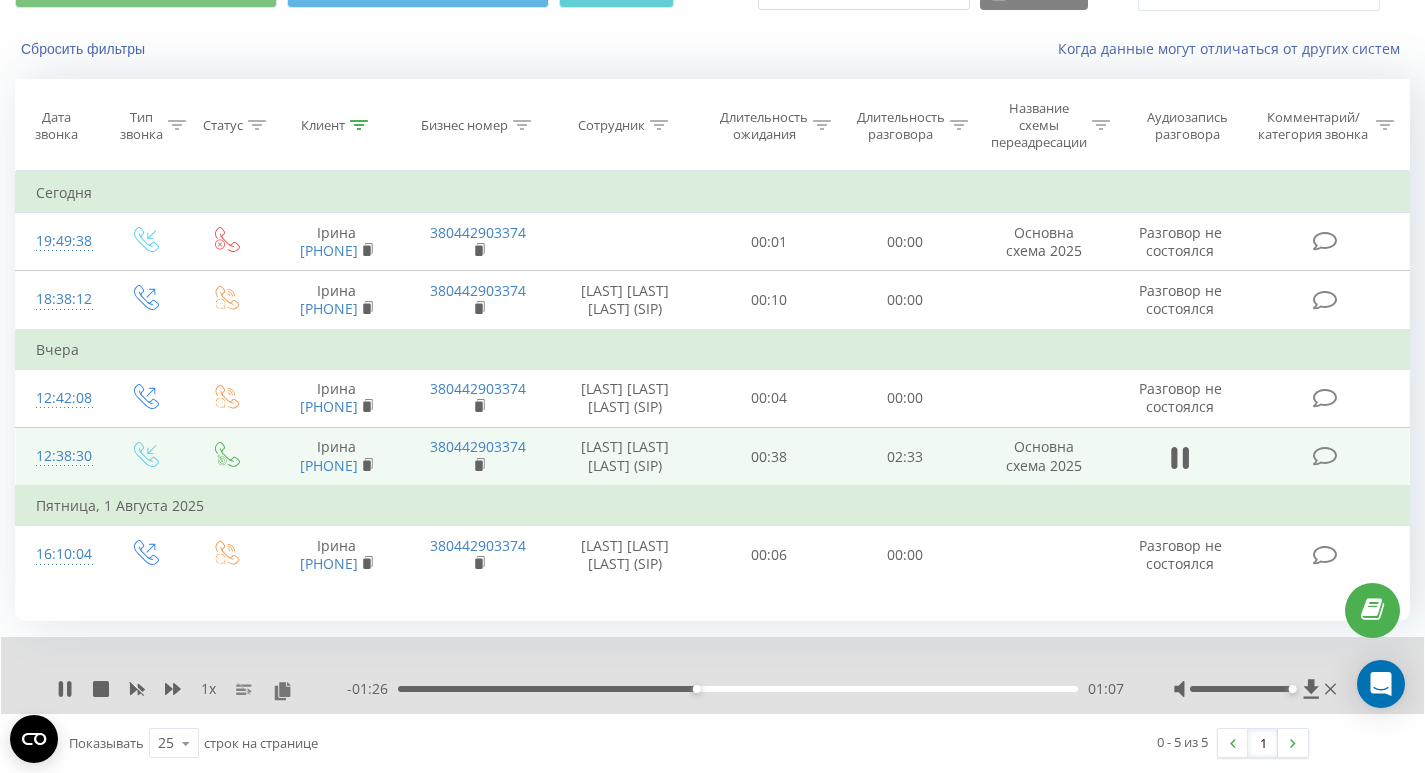click on "01:07" at bounding box center (738, 689) 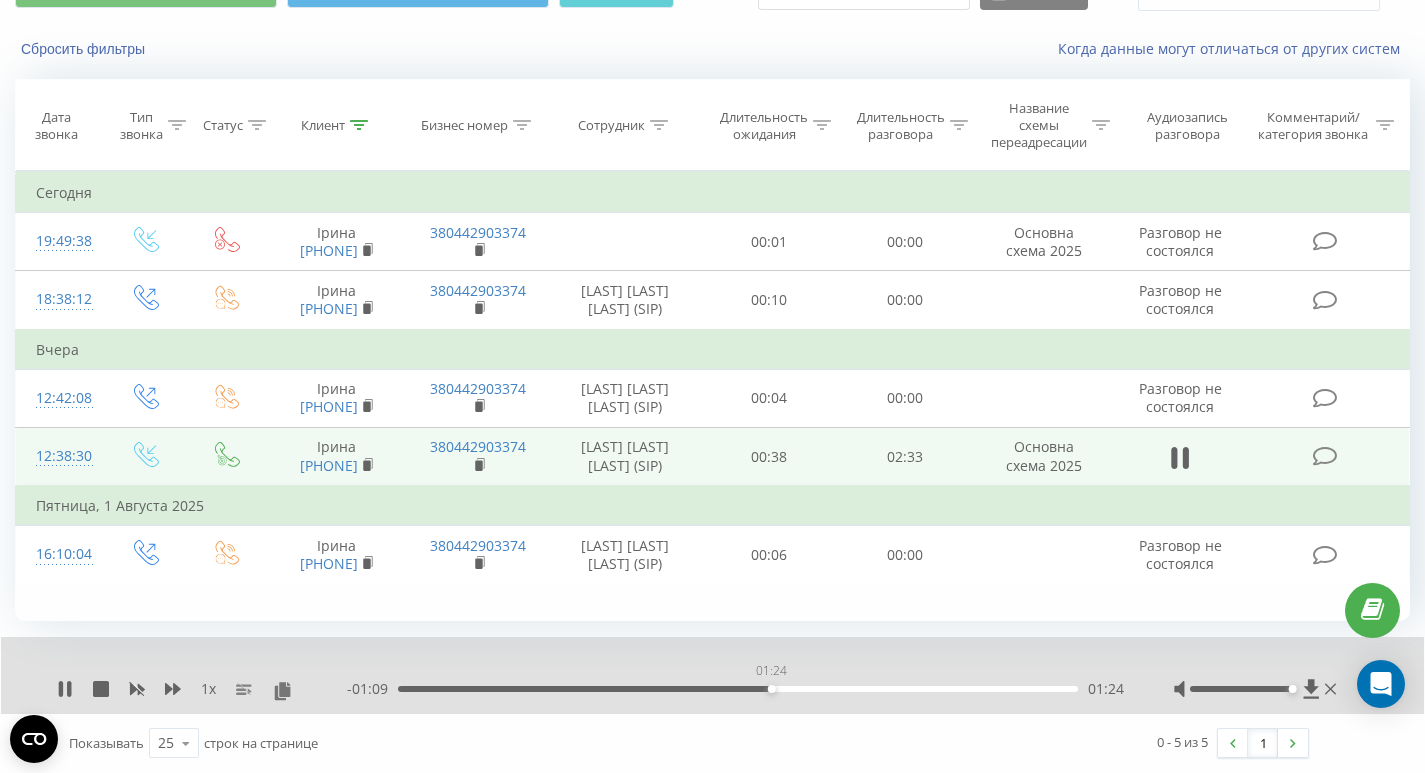 click on "01:24" at bounding box center [738, 689] 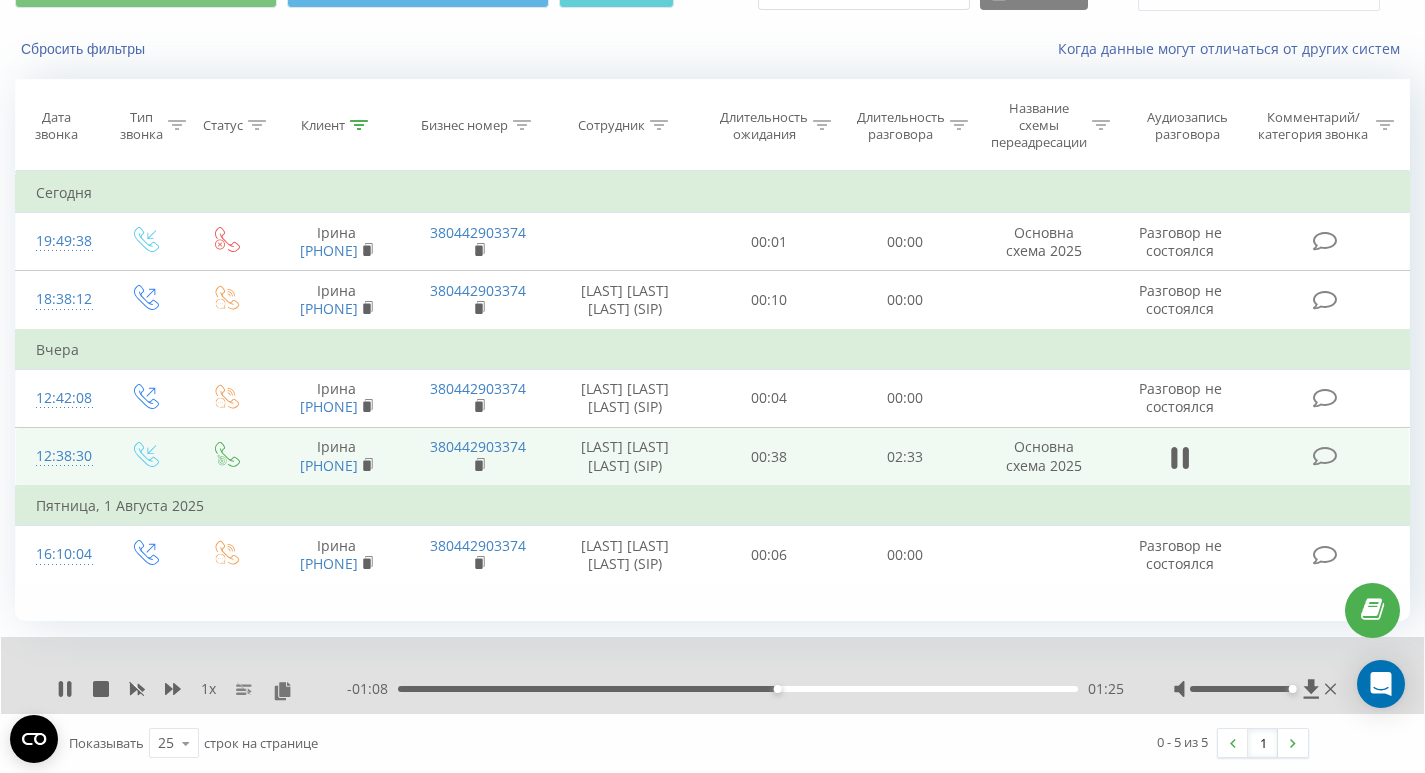 click on "01:25" at bounding box center [738, 689] 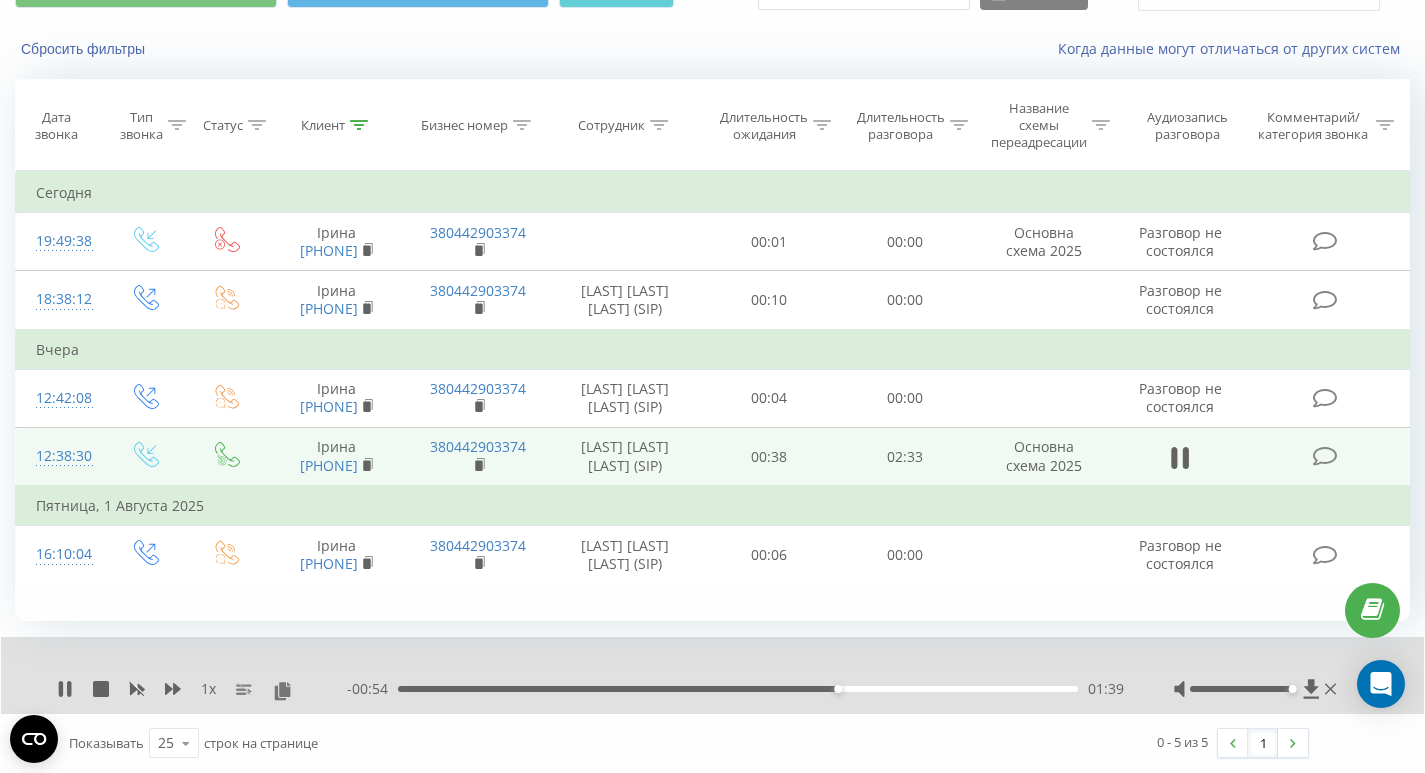 click at bounding box center (1257, 689) 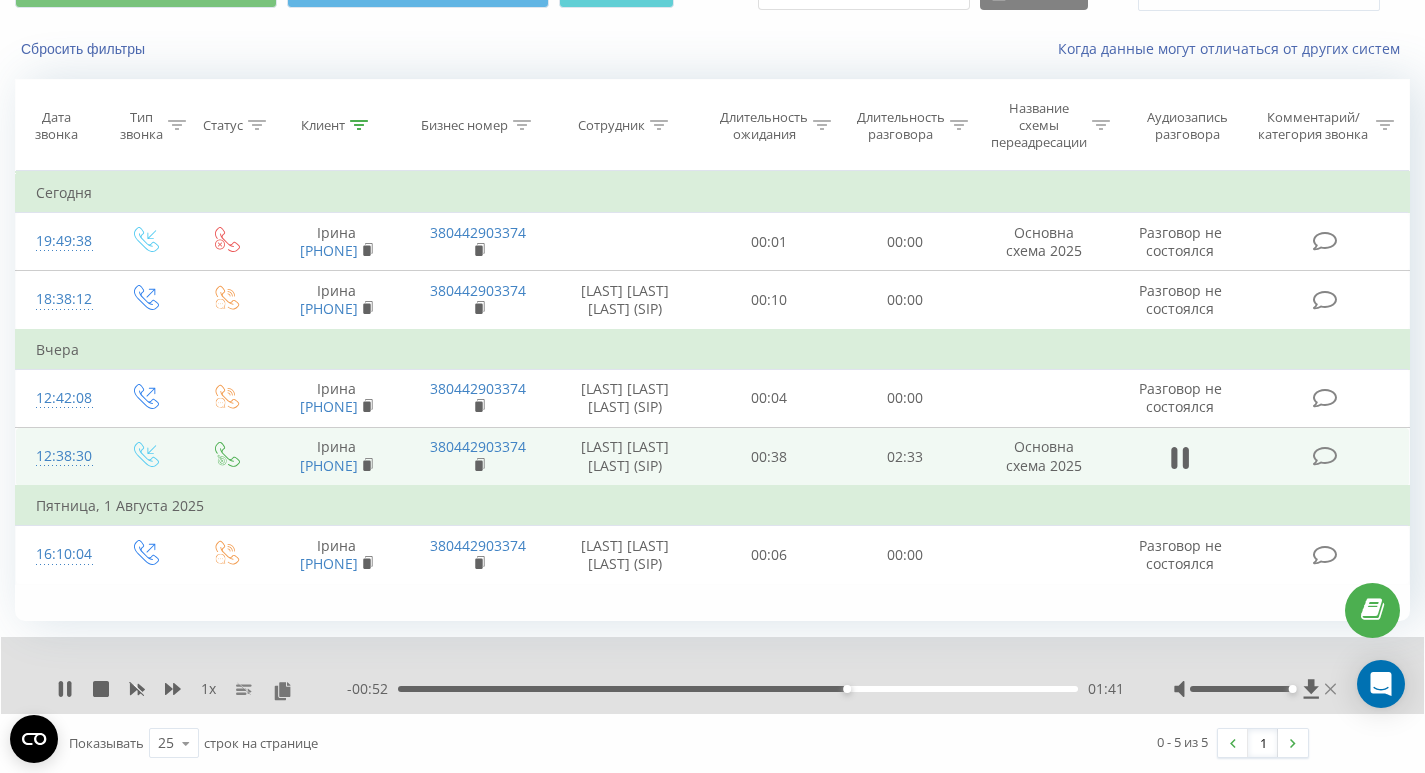 click 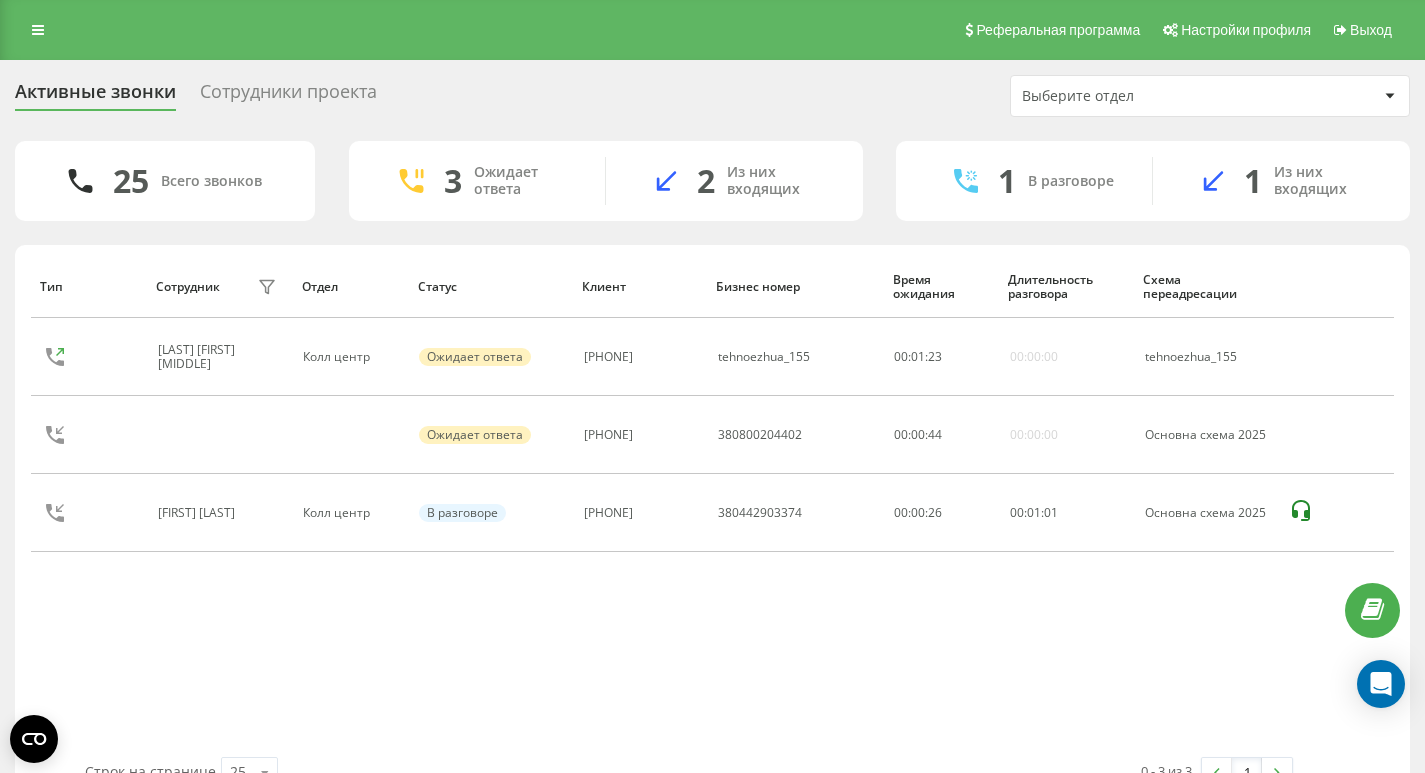 scroll, scrollTop: 0, scrollLeft: 0, axis: both 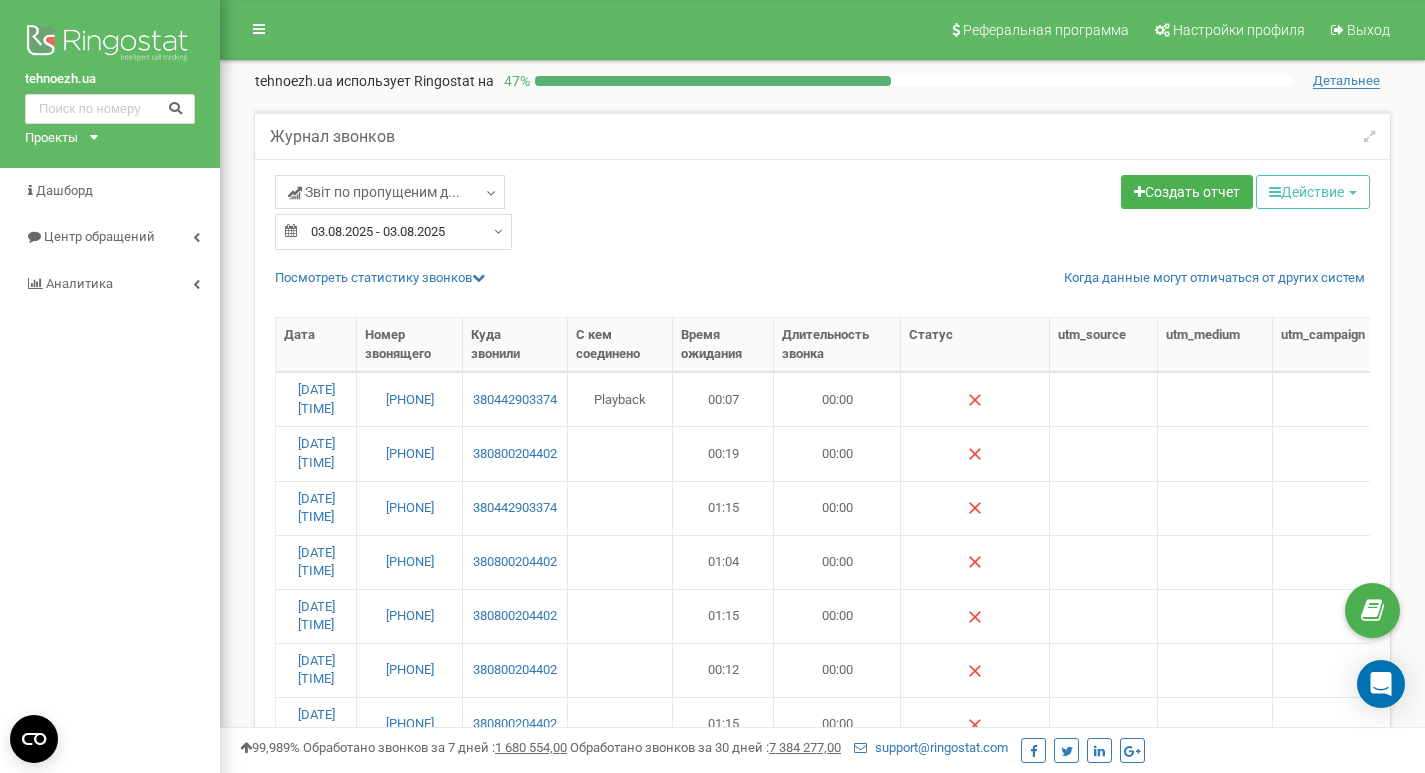 select on "50" 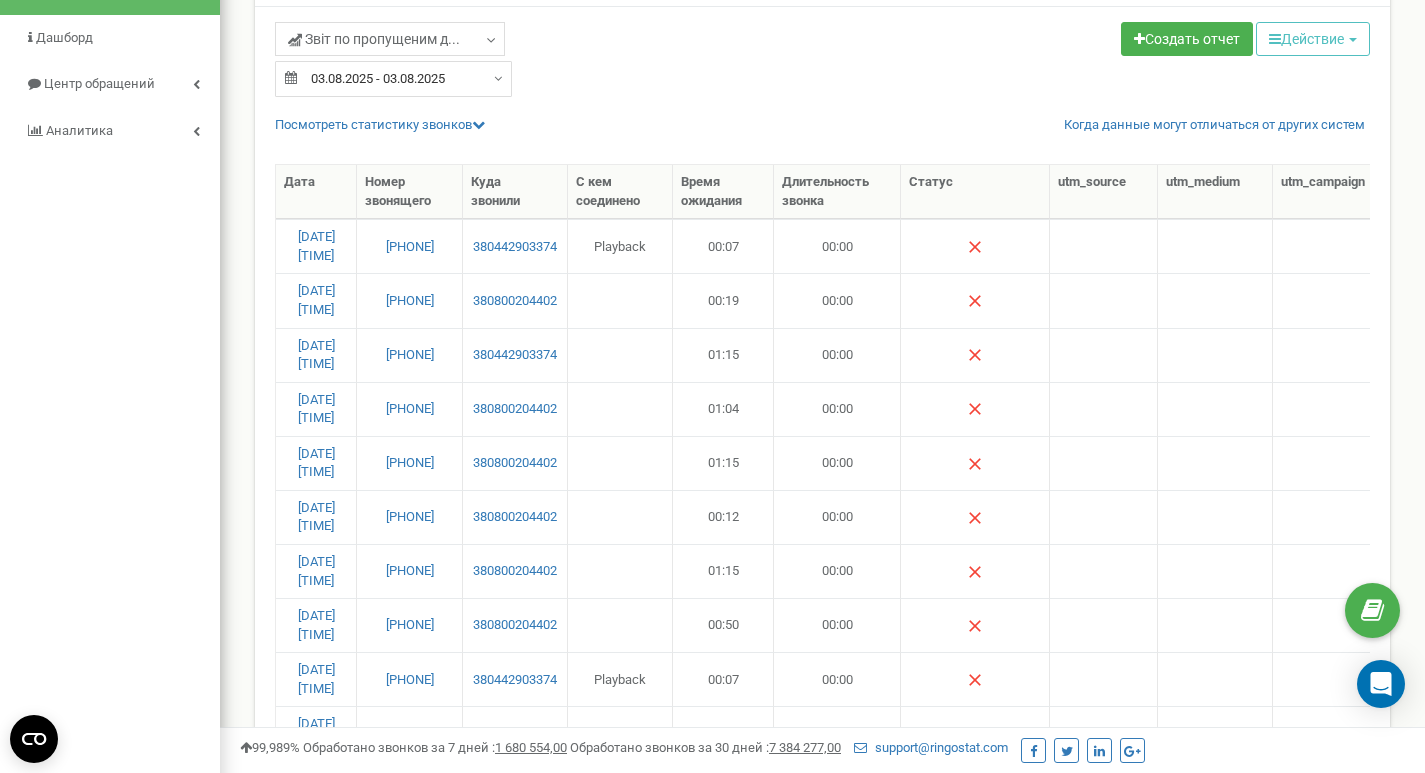 scroll, scrollTop: 0, scrollLeft: 0, axis: both 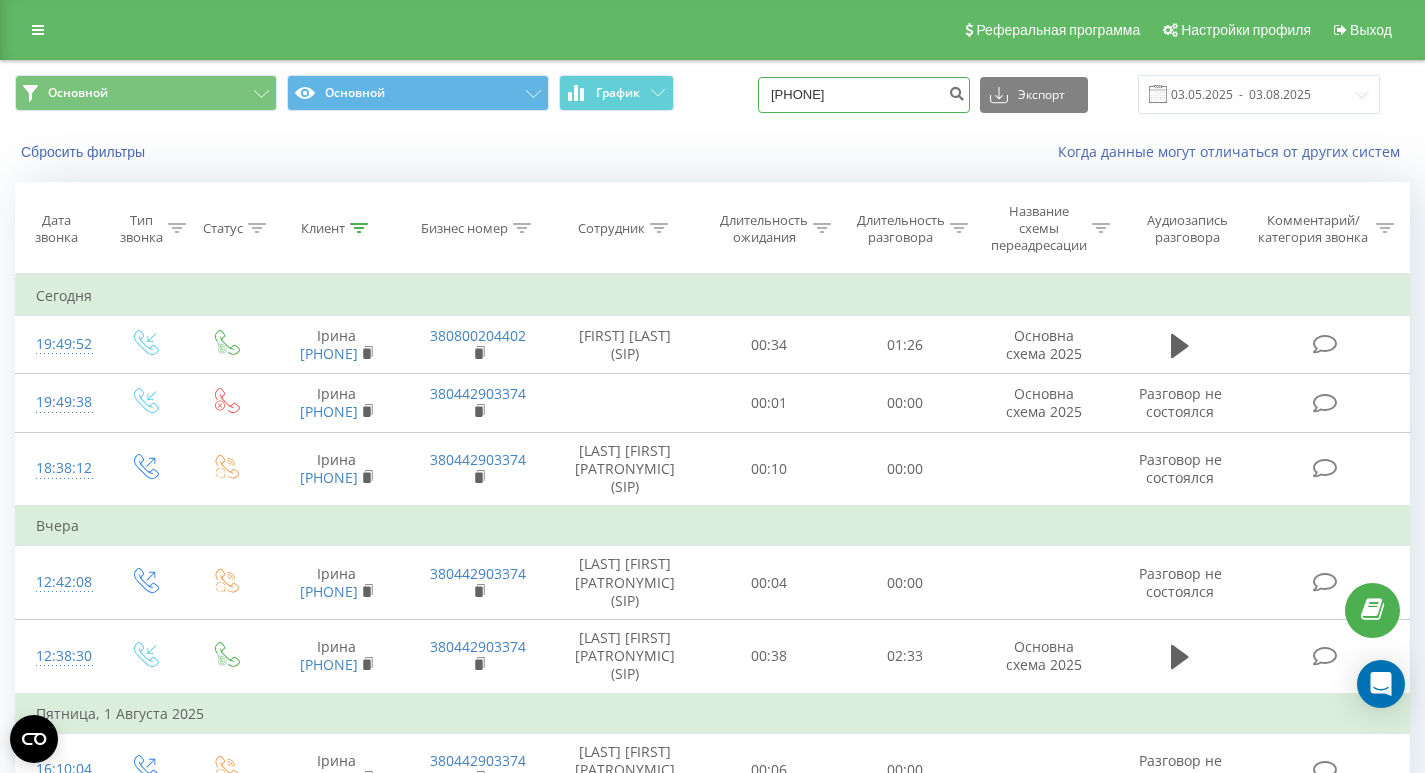 click on "[PHONE]" at bounding box center (864, 95) 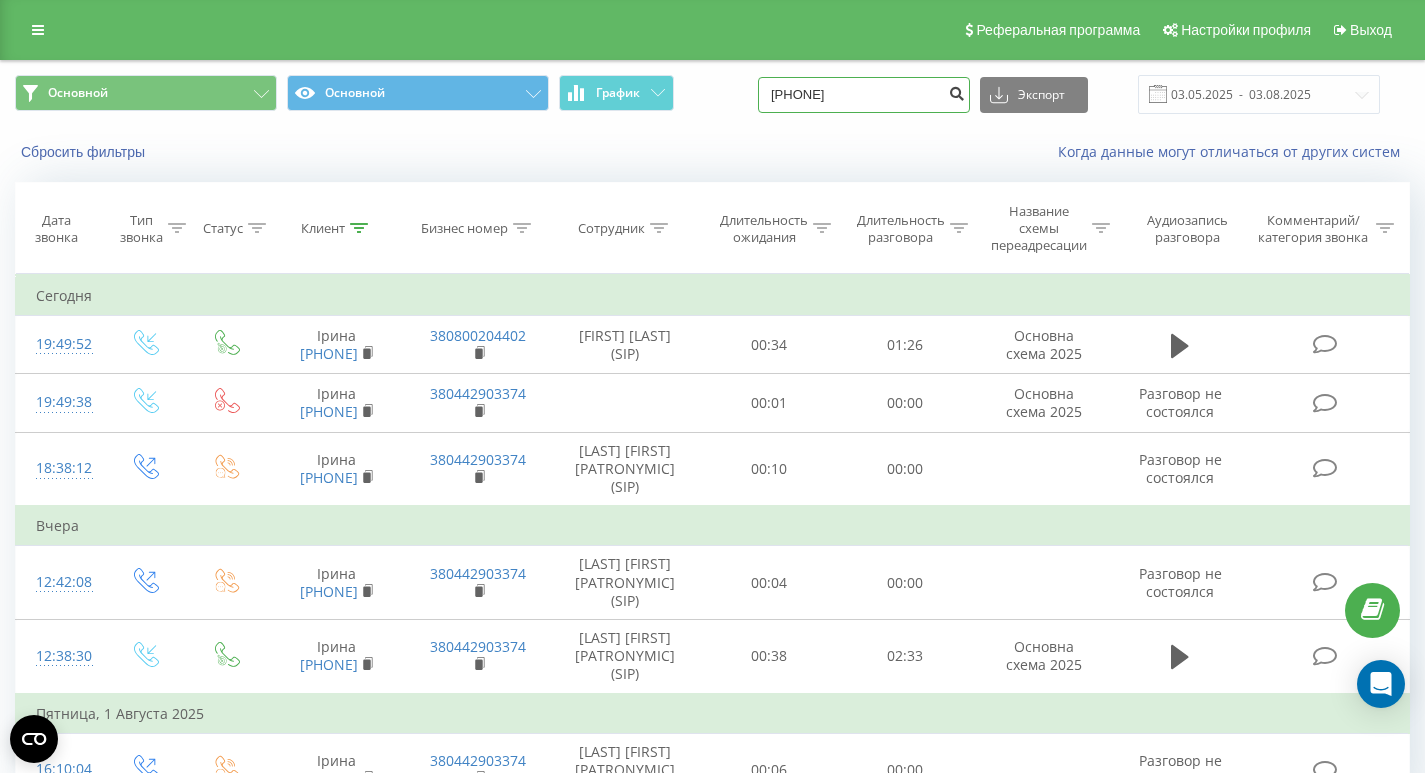 type on "380671635936" 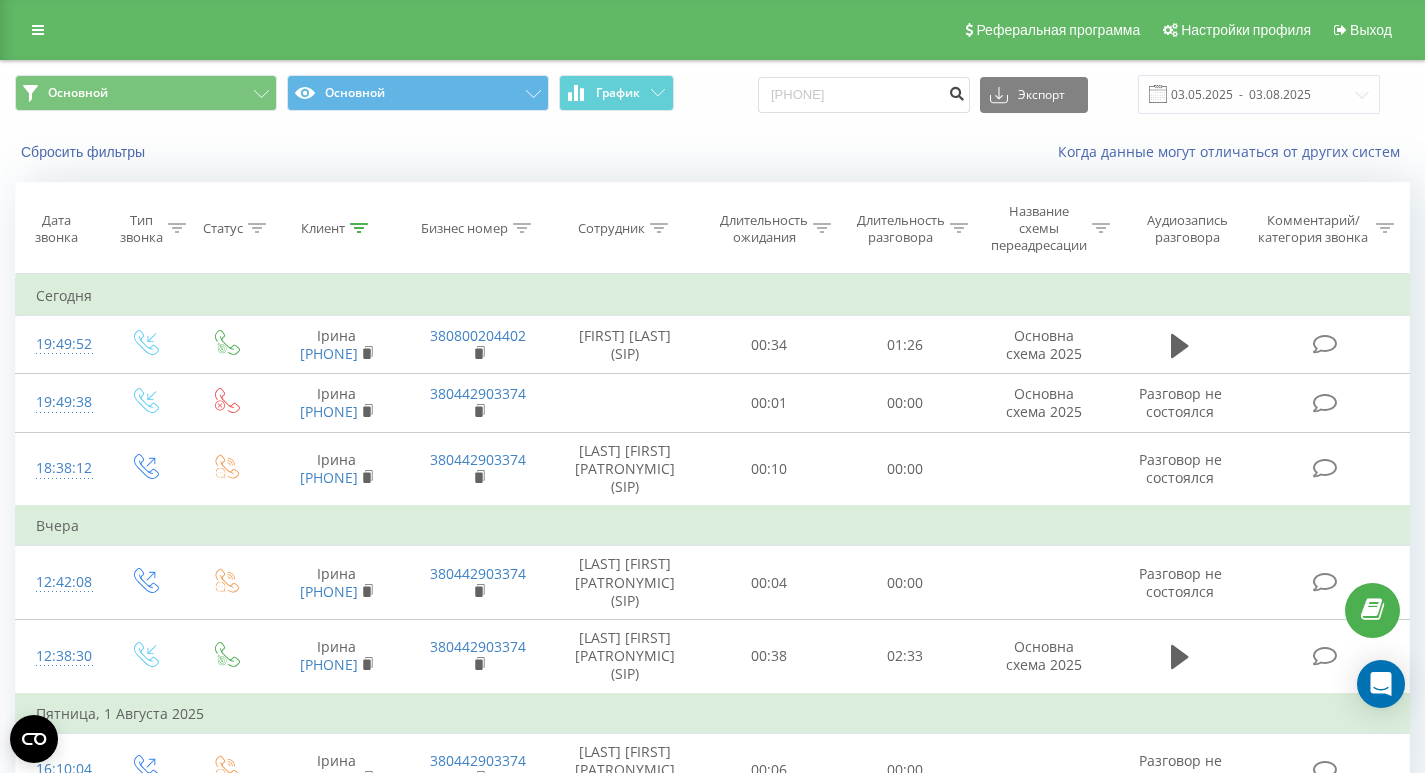 click at bounding box center (956, 91) 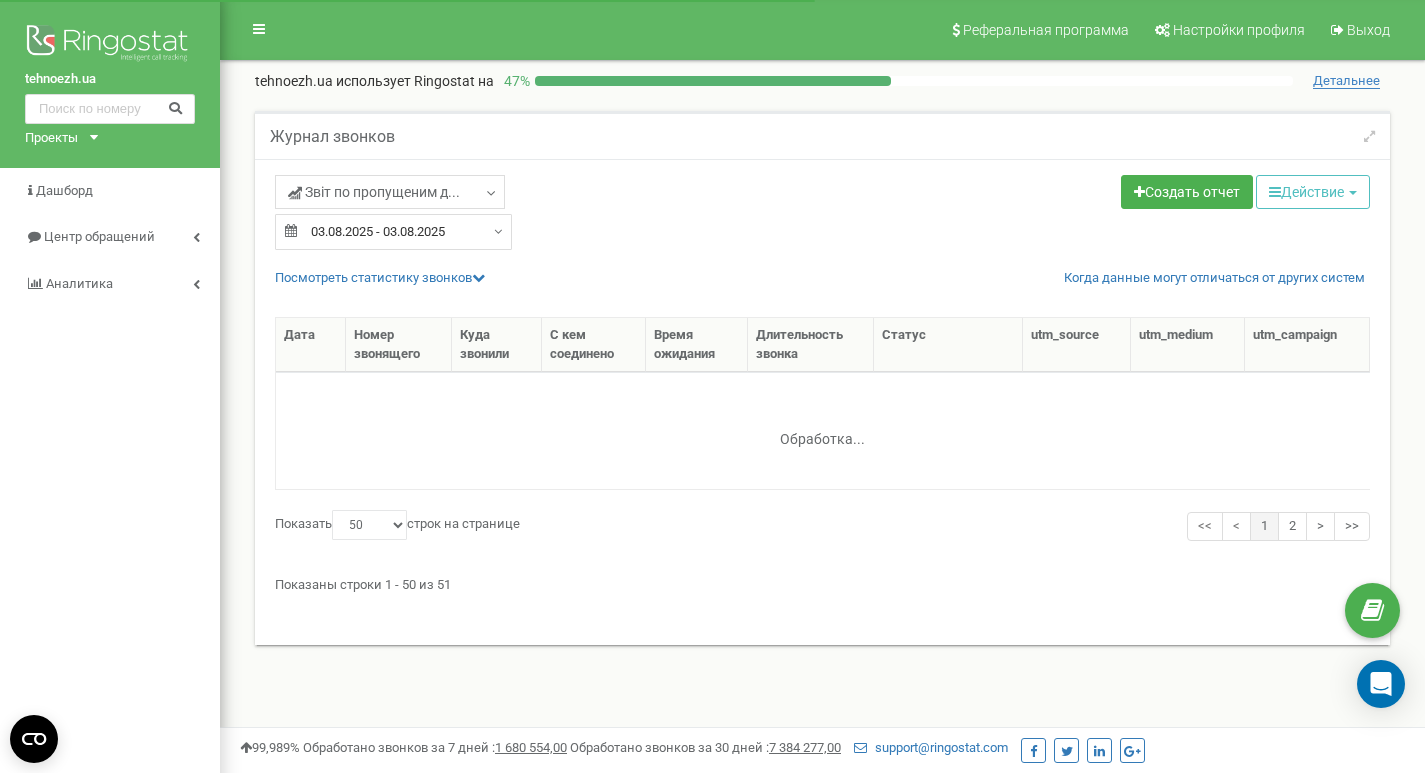 select on "50" 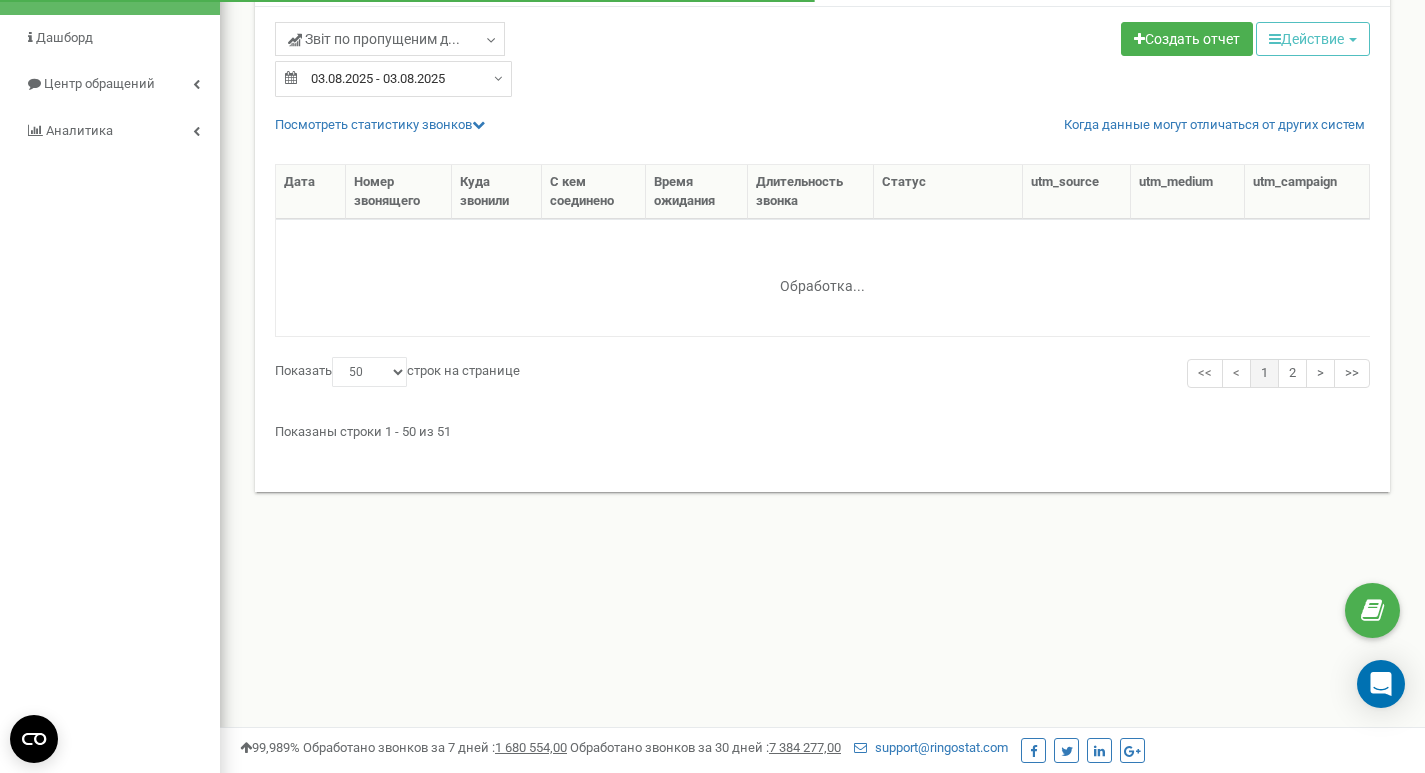 scroll, scrollTop: 0, scrollLeft: 0, axis: both 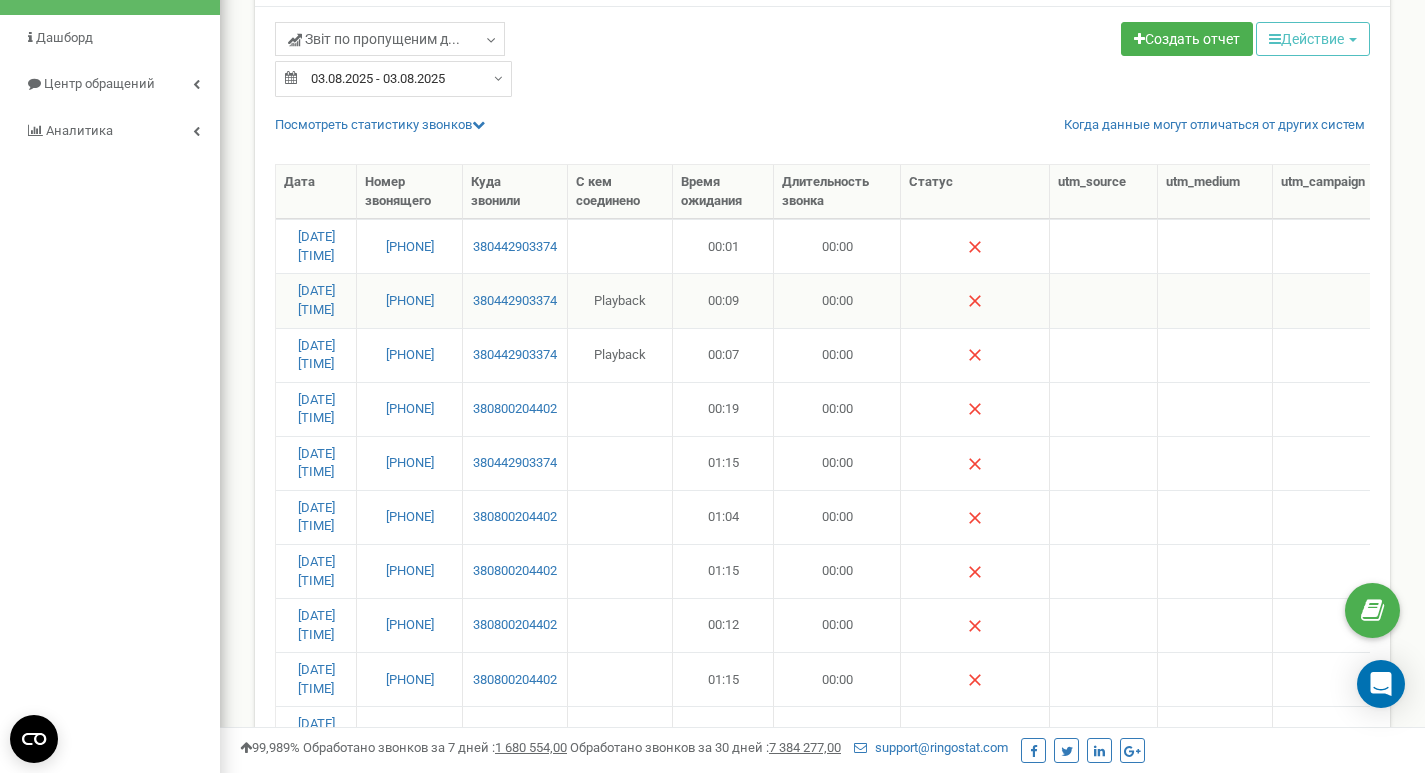 drag, startPoint x: 458, startPoint y: 308, endPoint x: 368, endPoint y: 311, distance: 90.04999 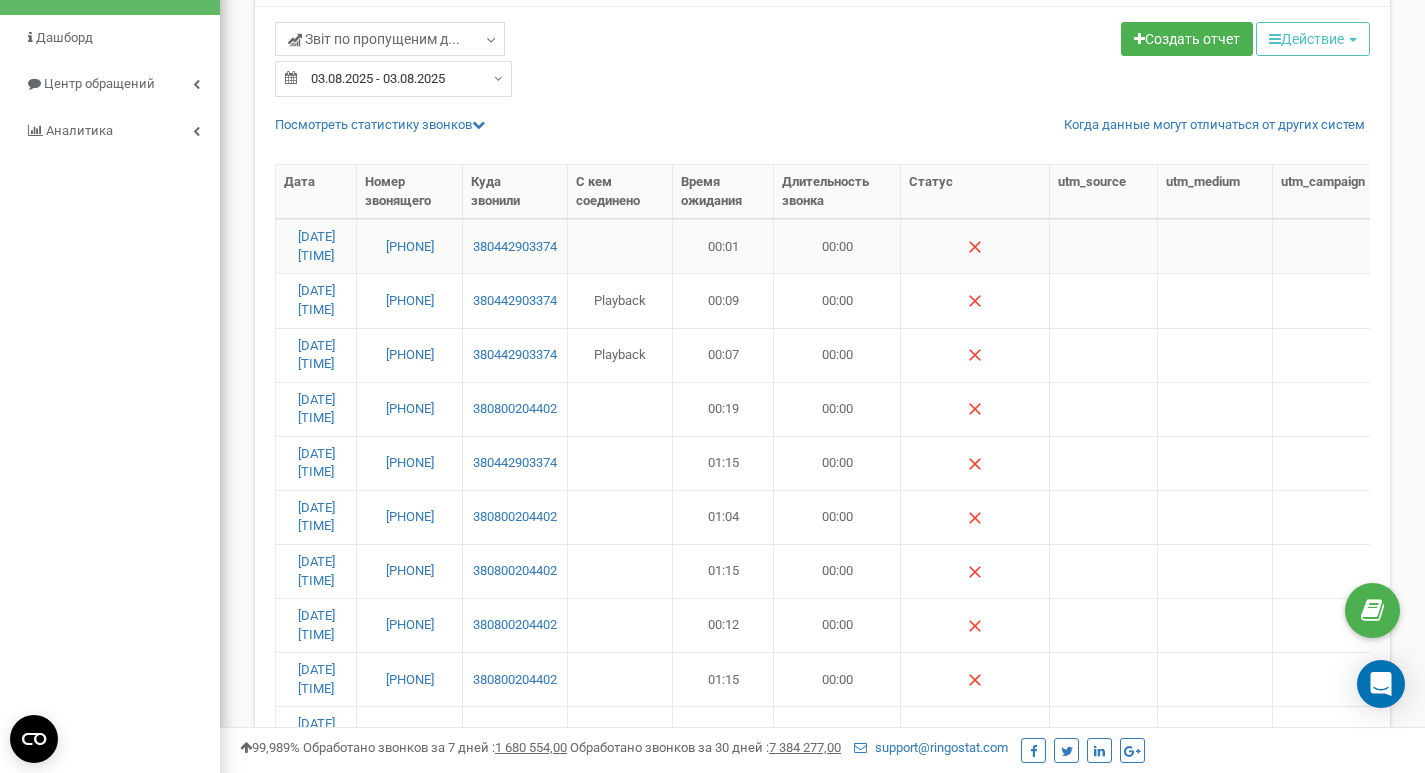 drag, startPoint x: 460, startPoint y: 246, endPoint x: 357, endPoint y: 248, distance: 103.01942 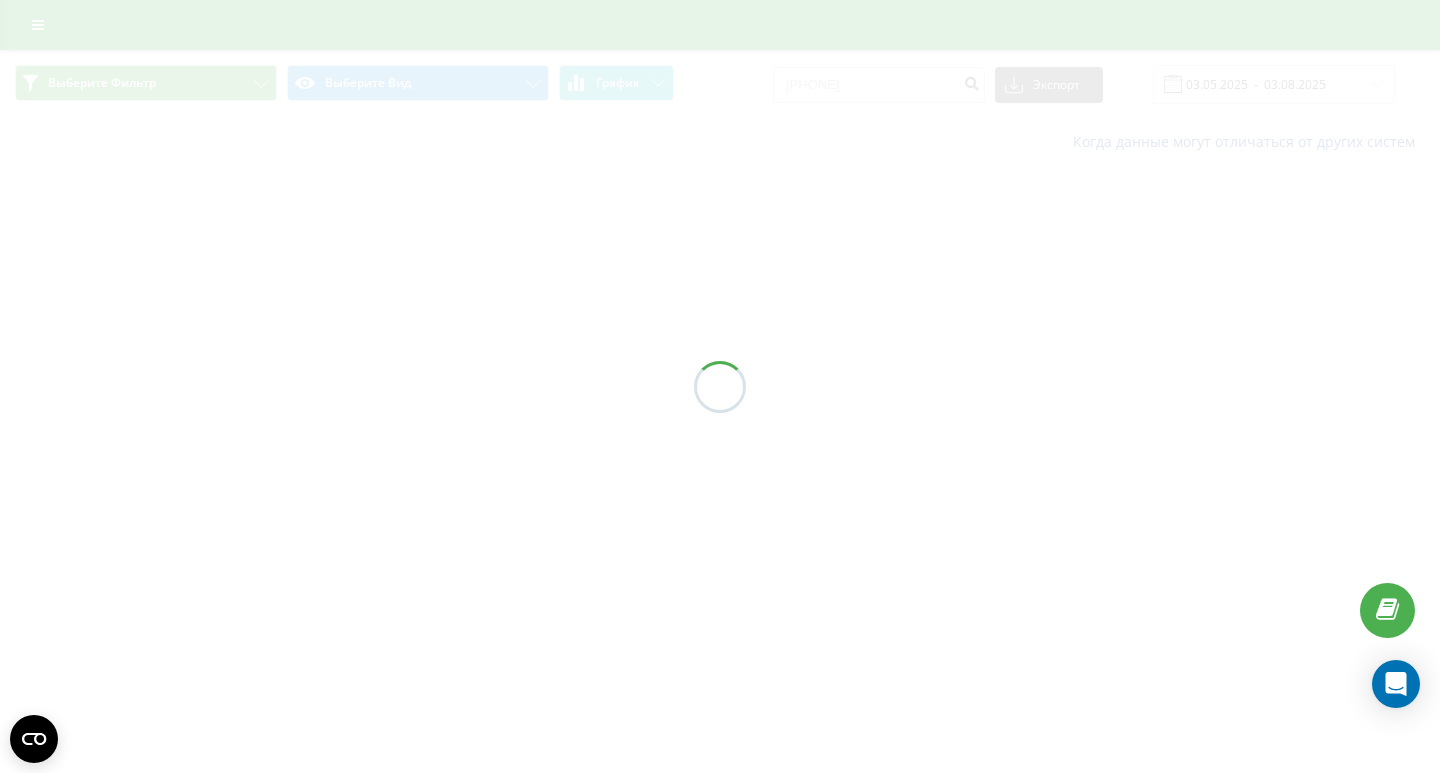 scroll, scrollTop: 0, scrollLeft: 0, axis: both 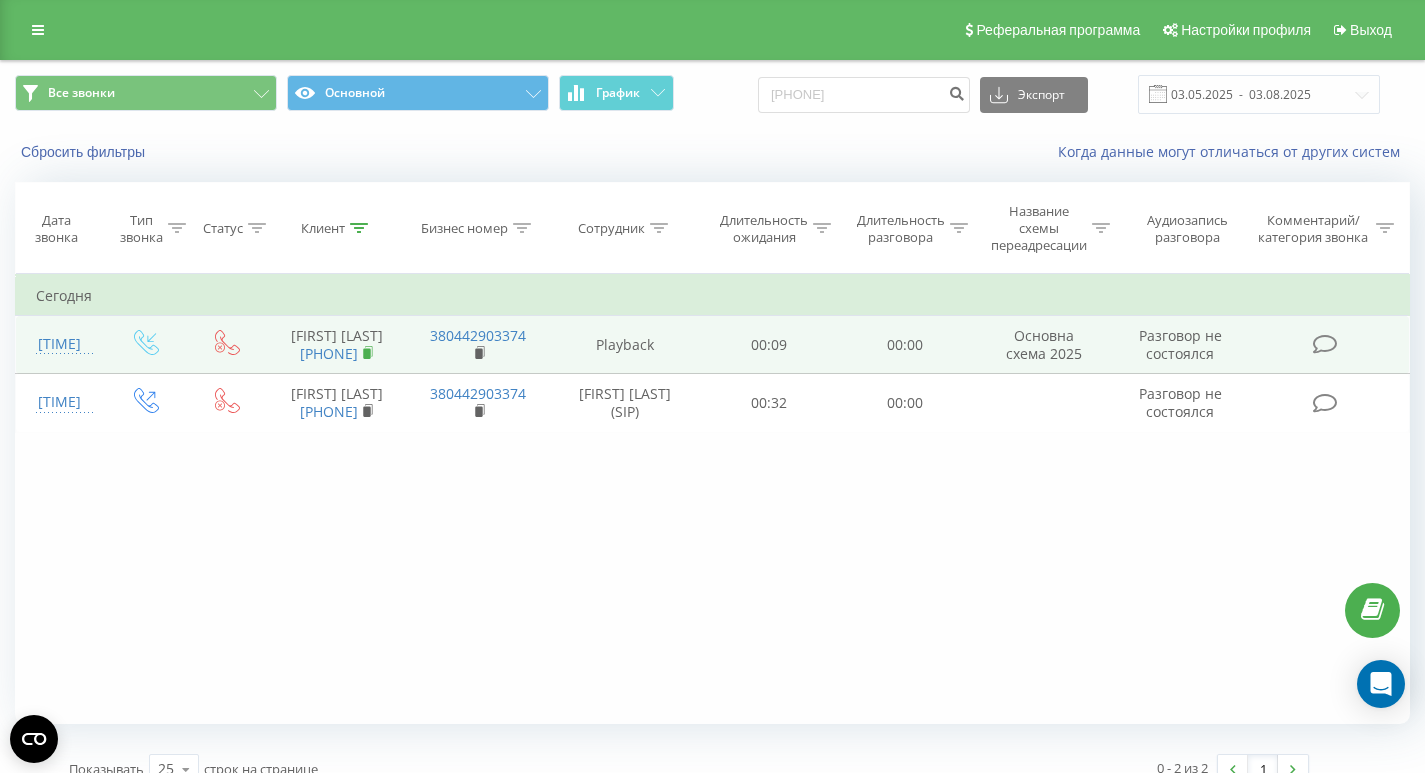 click 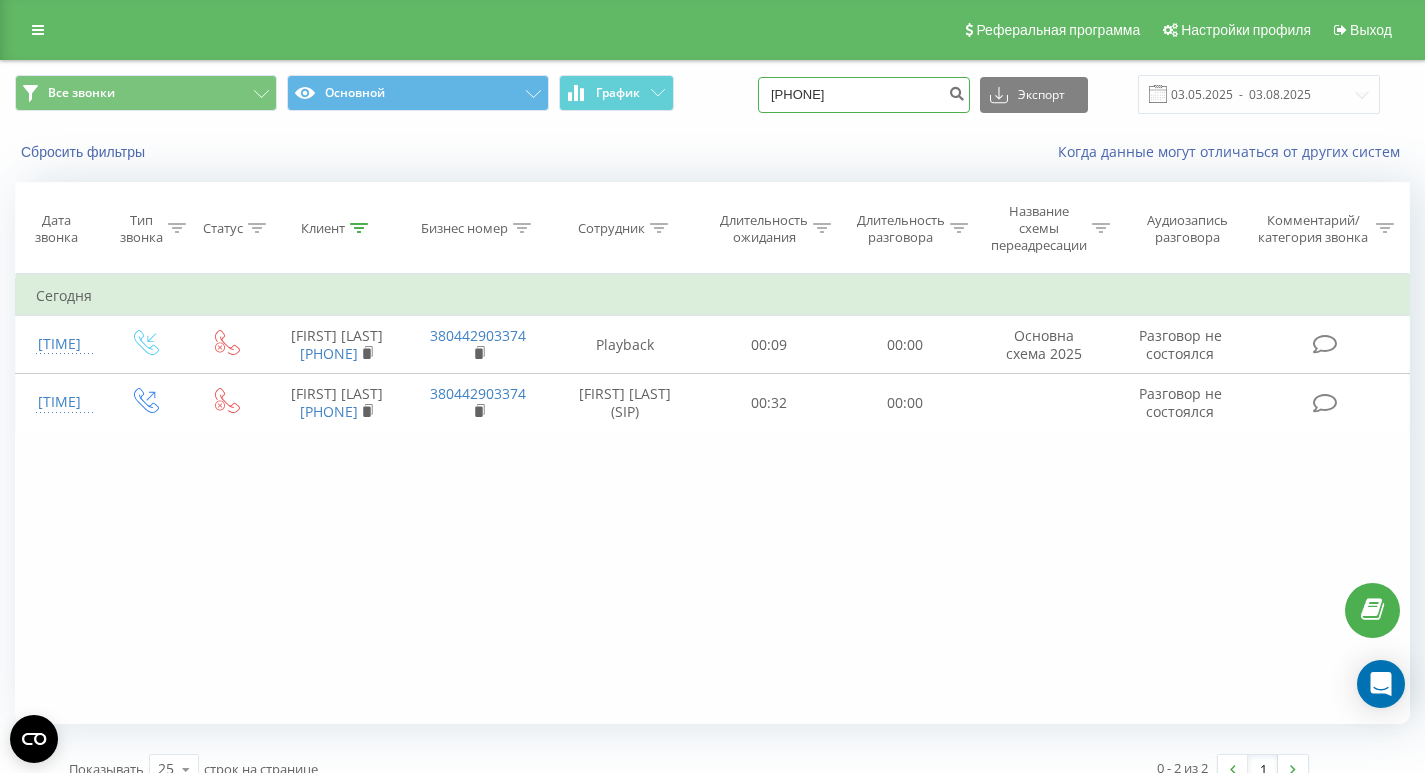 click on "[PHONE]" at bounding box center [864, 95] 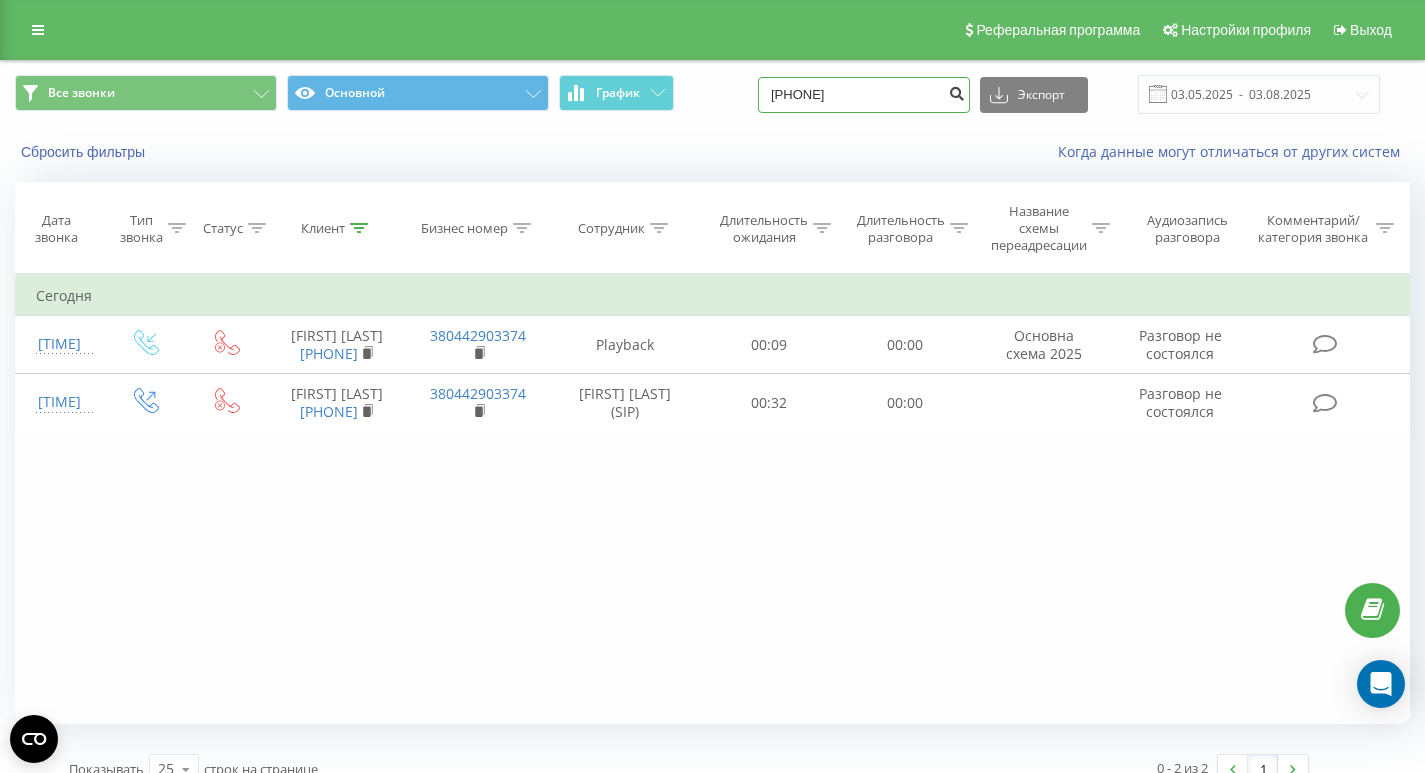 type on "[PHONE]" 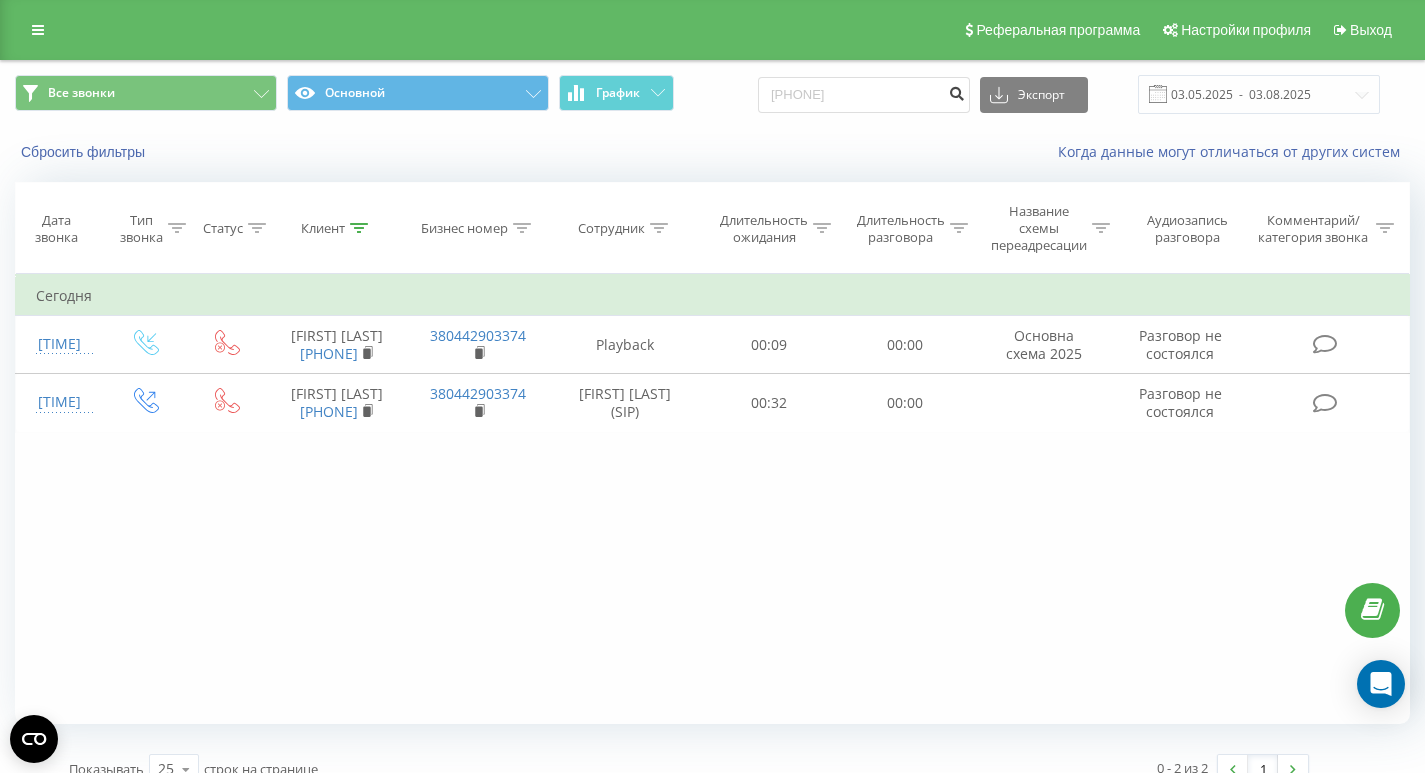 click at bounding box center [956, 91] 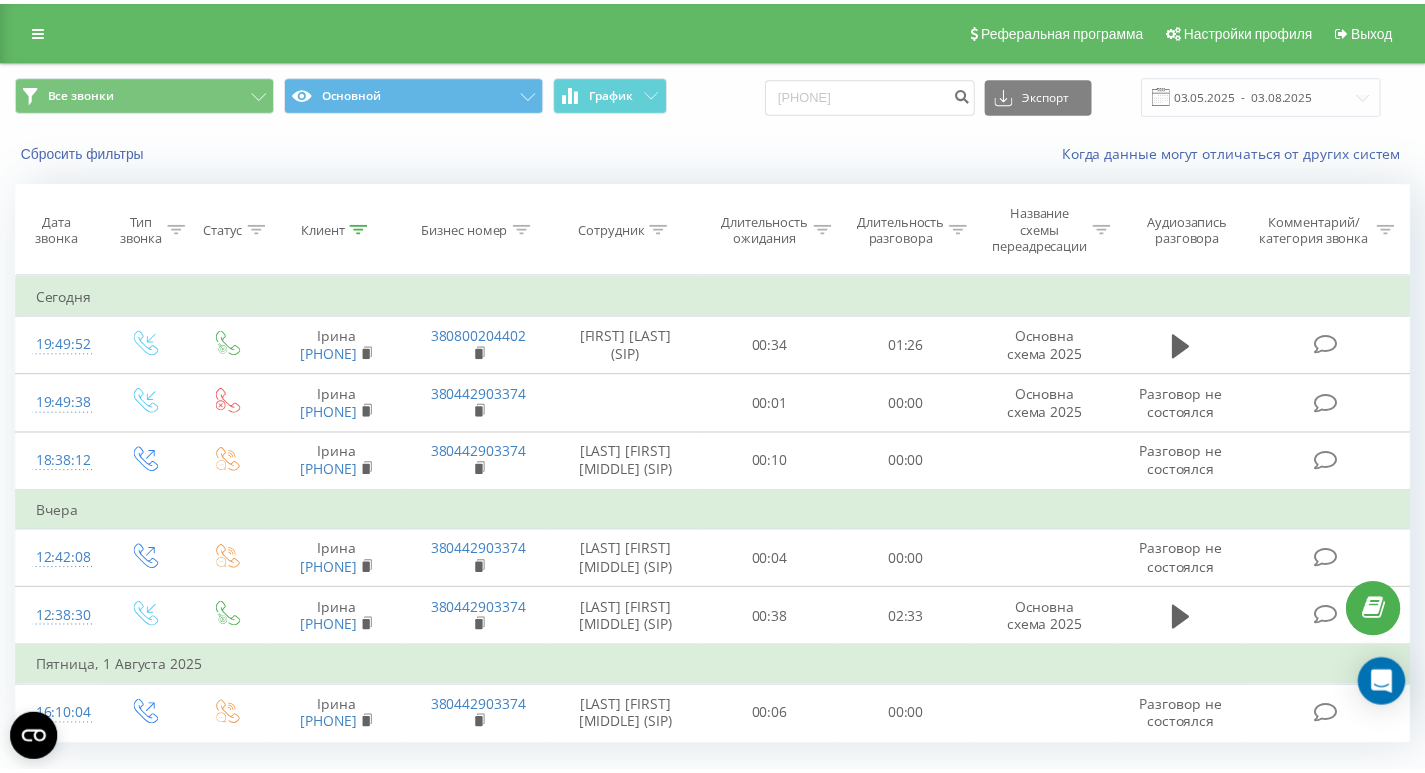 scroll, scrollTop: 0, scrollLeft: 0, axis: both 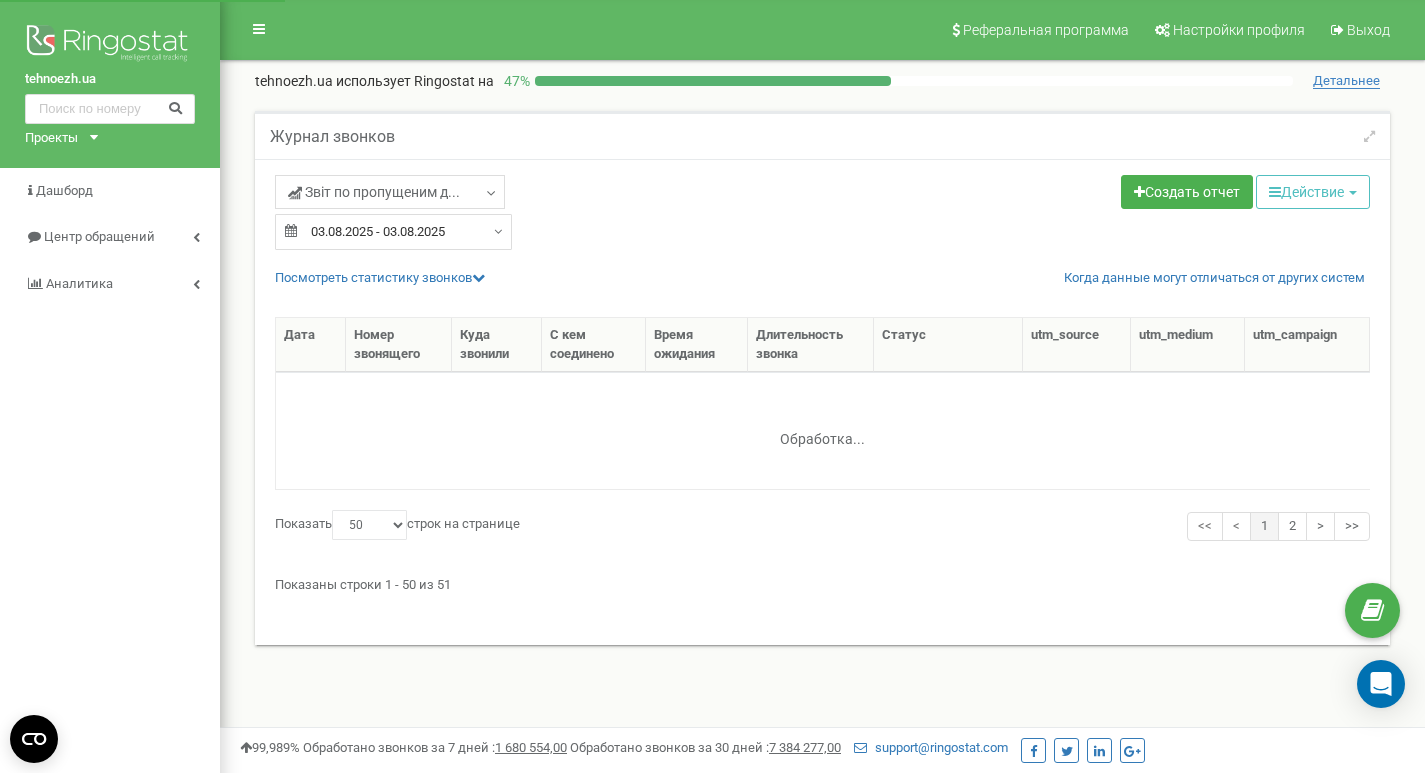 select on "50" 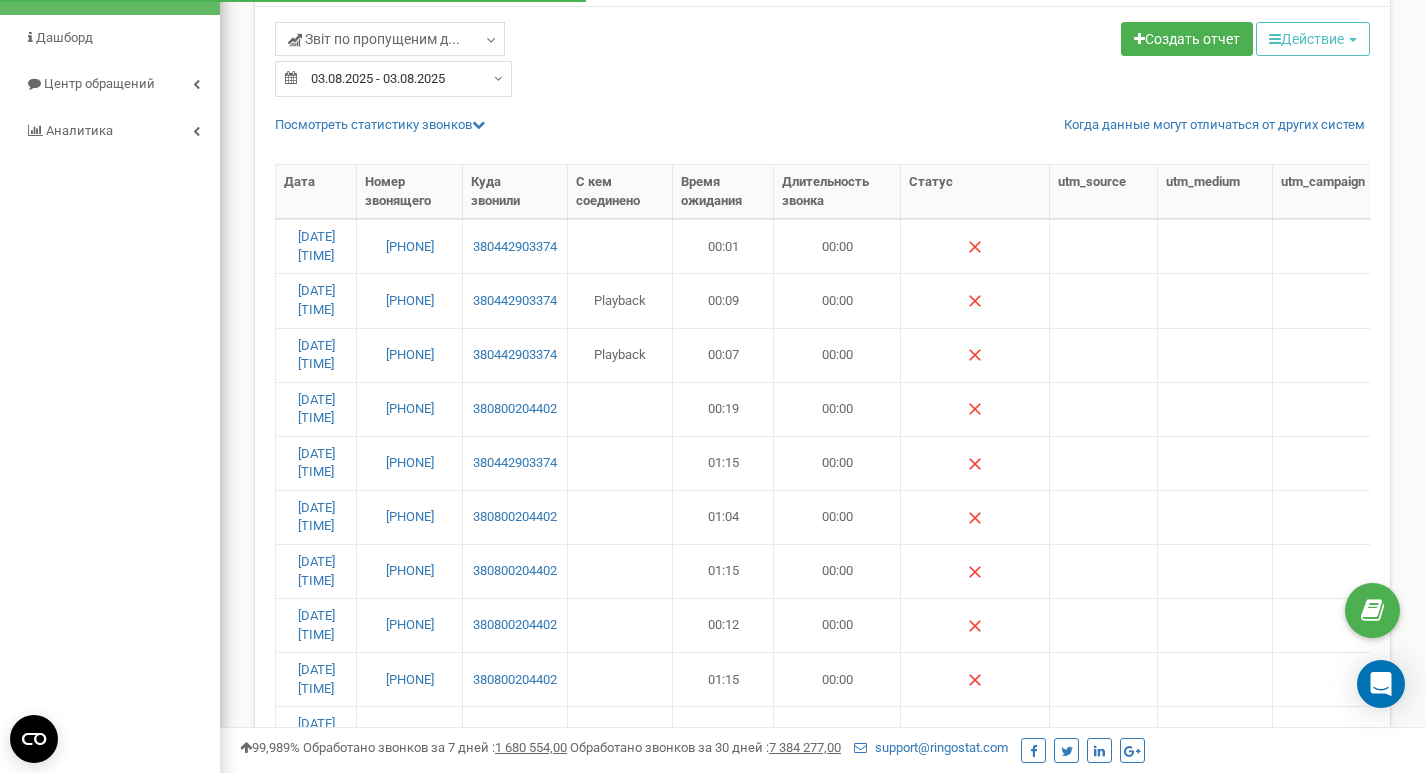 scroll, scrollTop: 153, scrollLeft: 0, axis: vertical 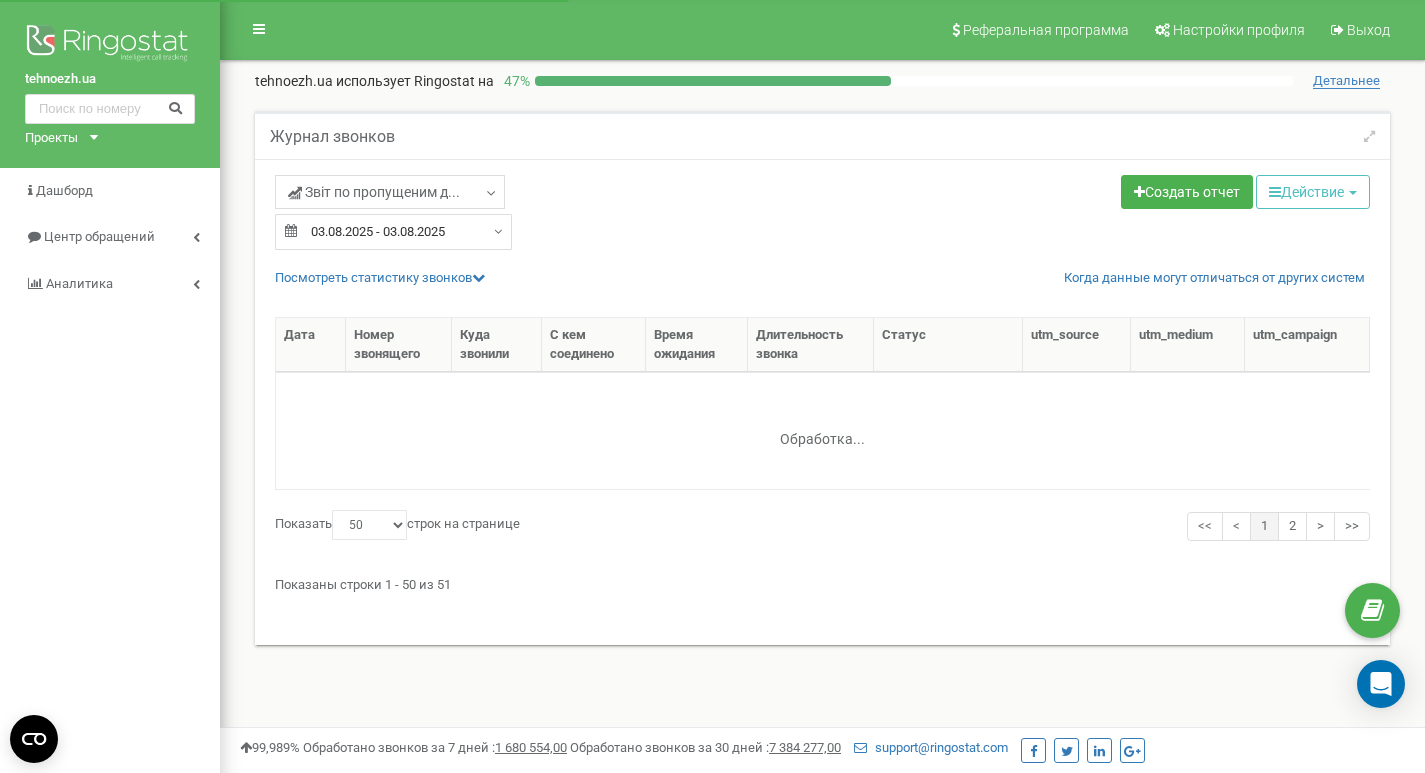 select on "50" 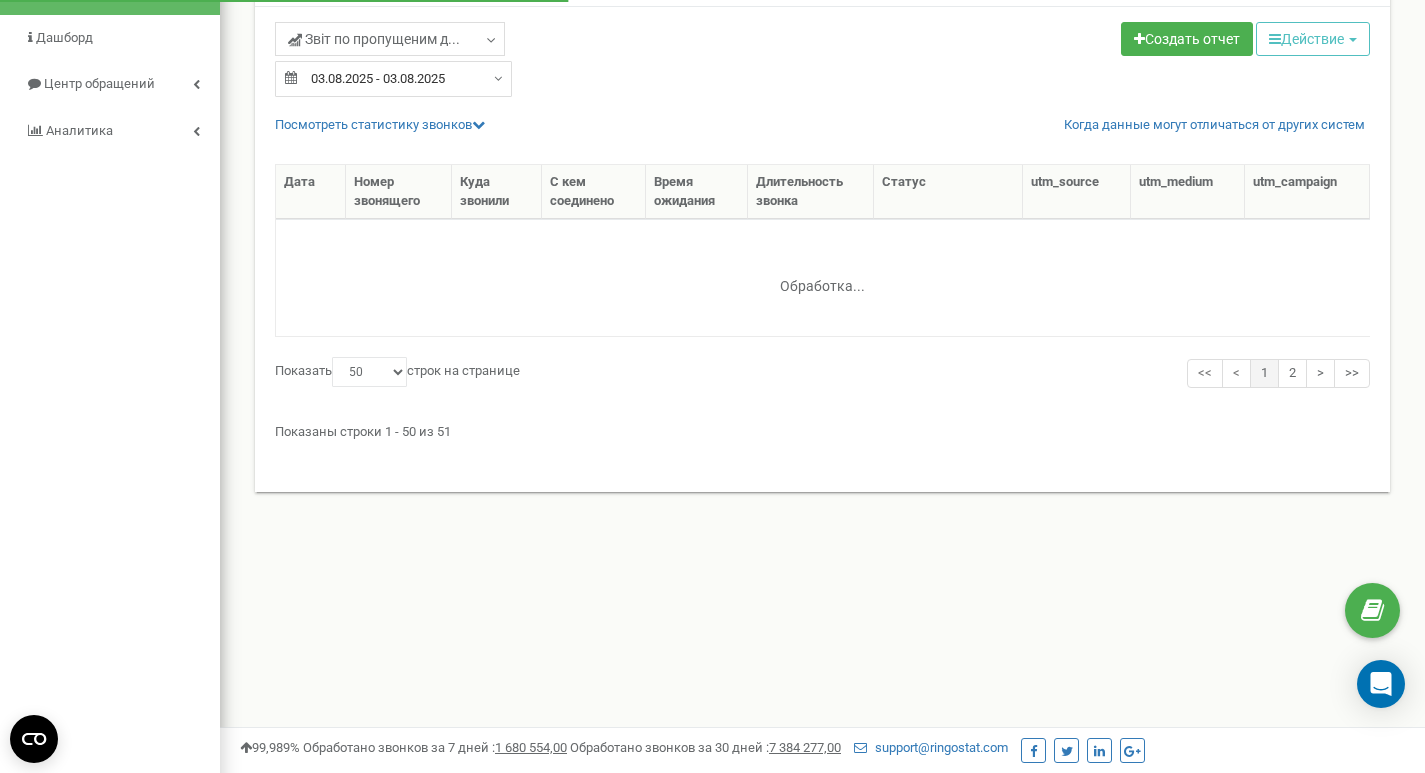 scroll, scrollTop: 0, scrollLeft: 0, axis: both 